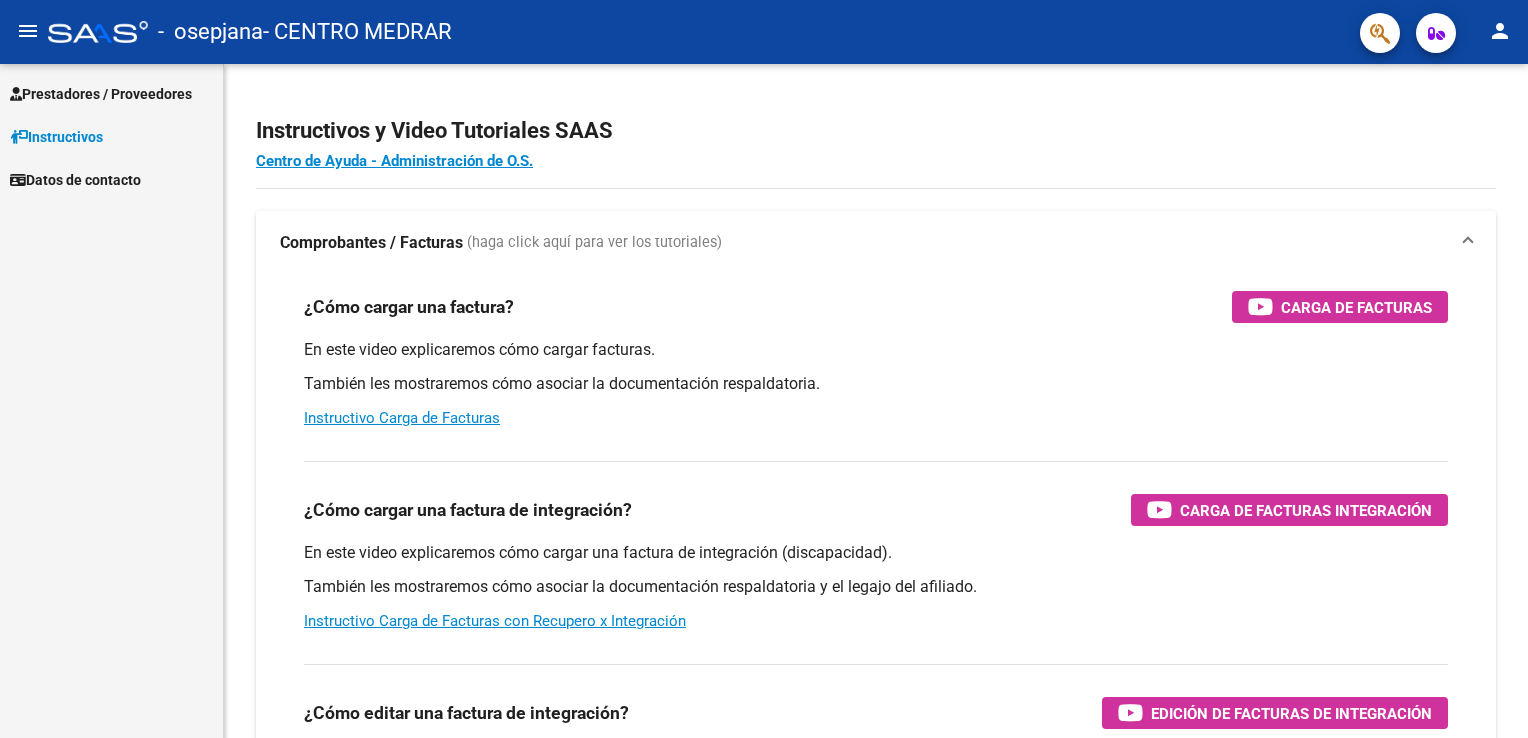 scroll, scrollTop: 0, scrollLeft: 0, axis: both 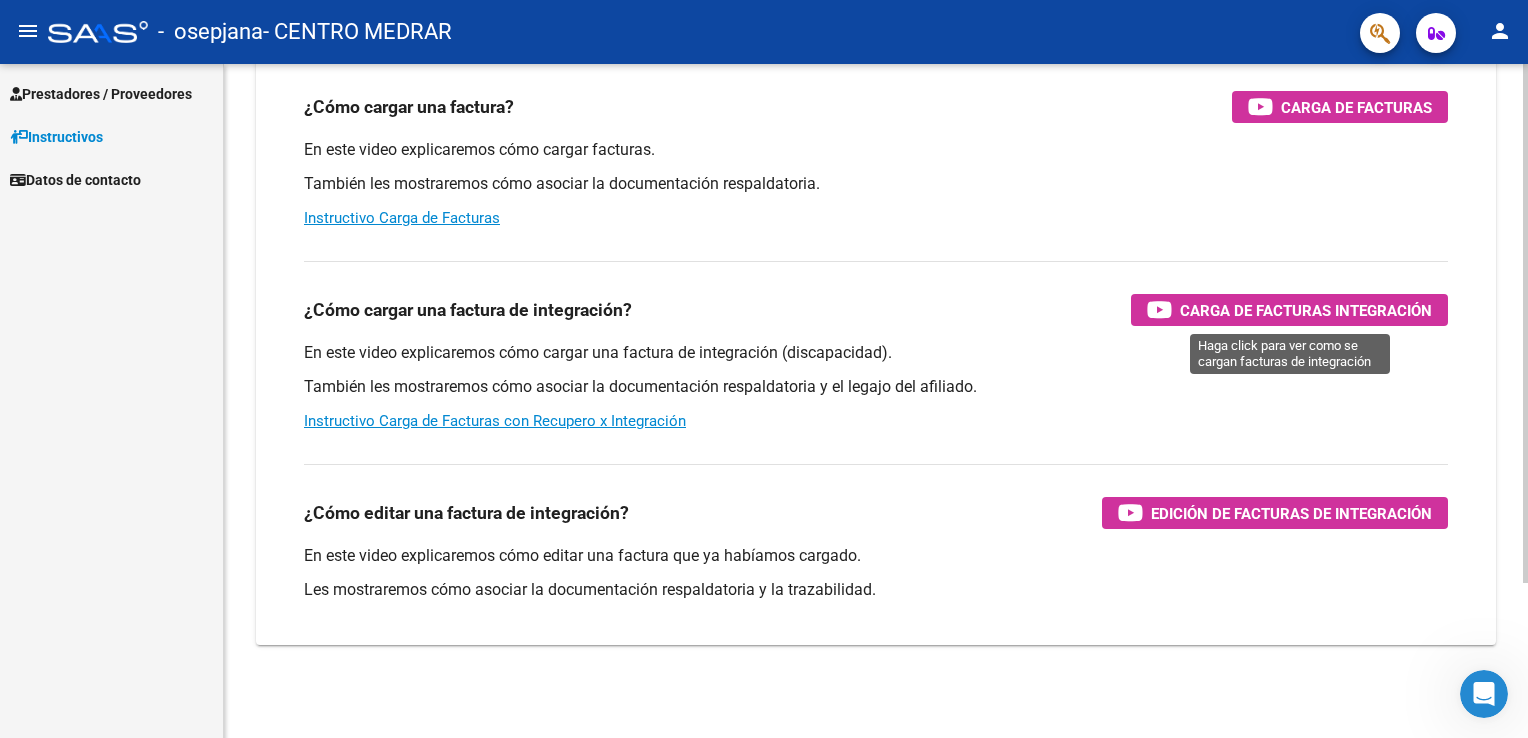 click on "Carga de Facturas Integración" at bounding box center (1306, 310) 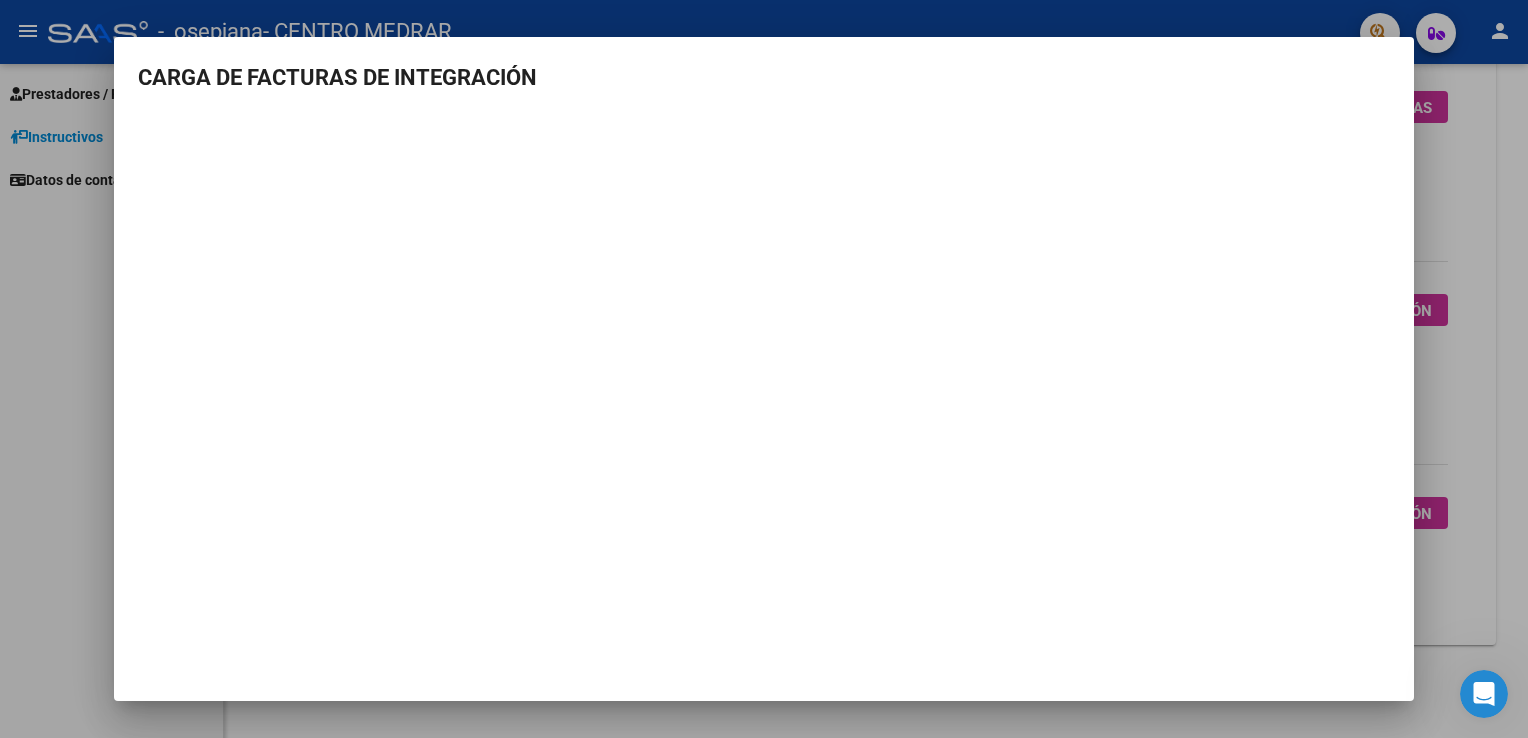 click at bounding box center [764, 369] 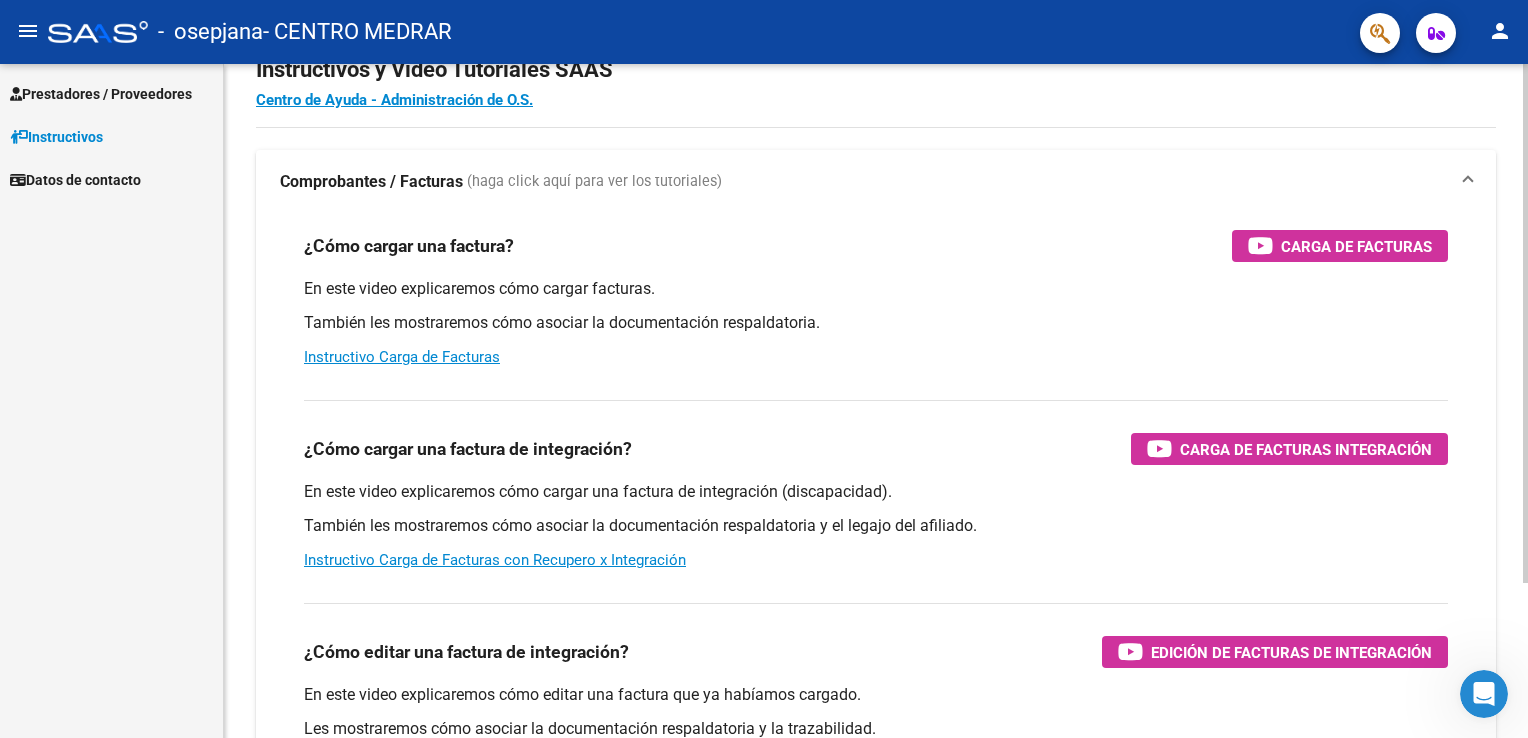 scroll, scrollTop: 0, scrollLeft: 0, axis: both 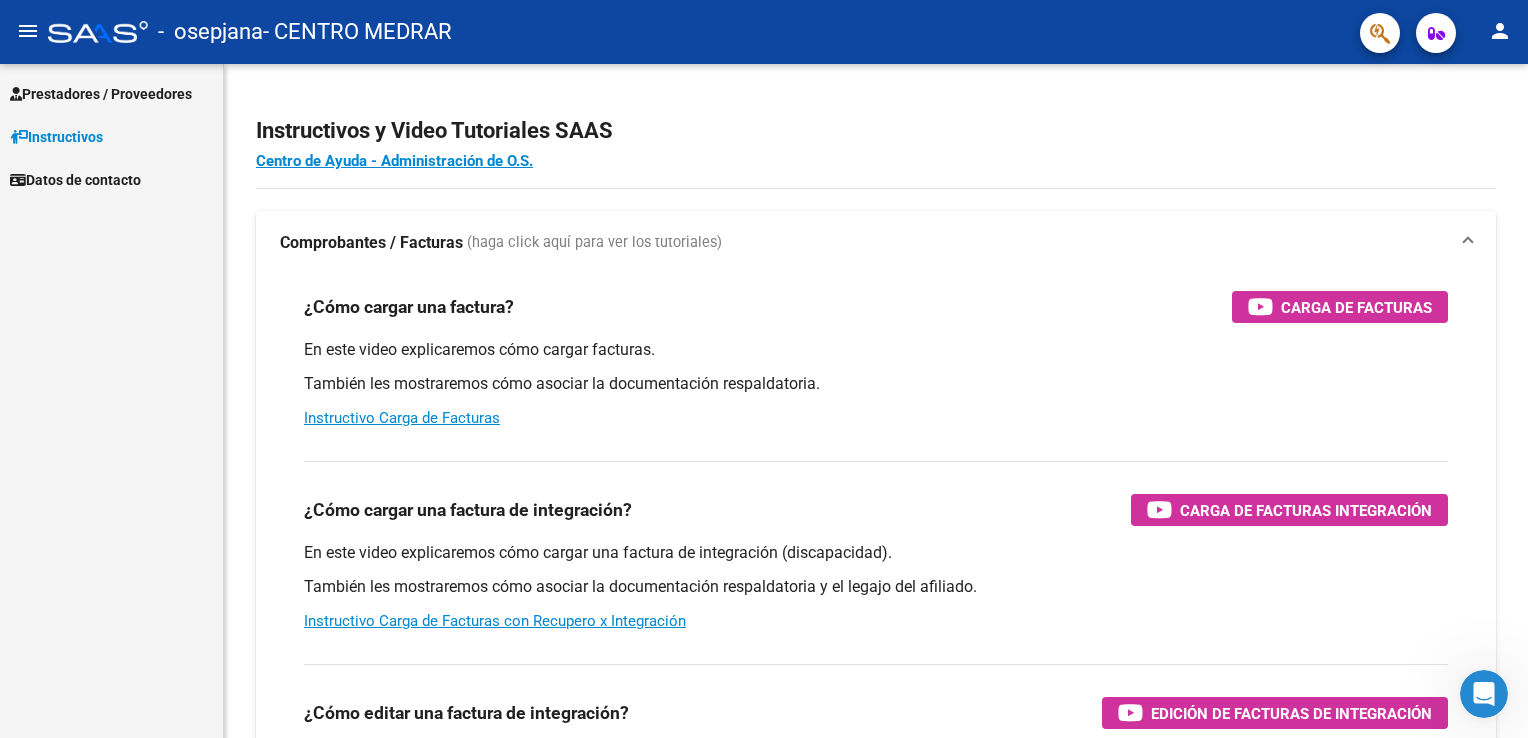 click on "Prestadores / Proveedores" at bounding box center (101, 94) 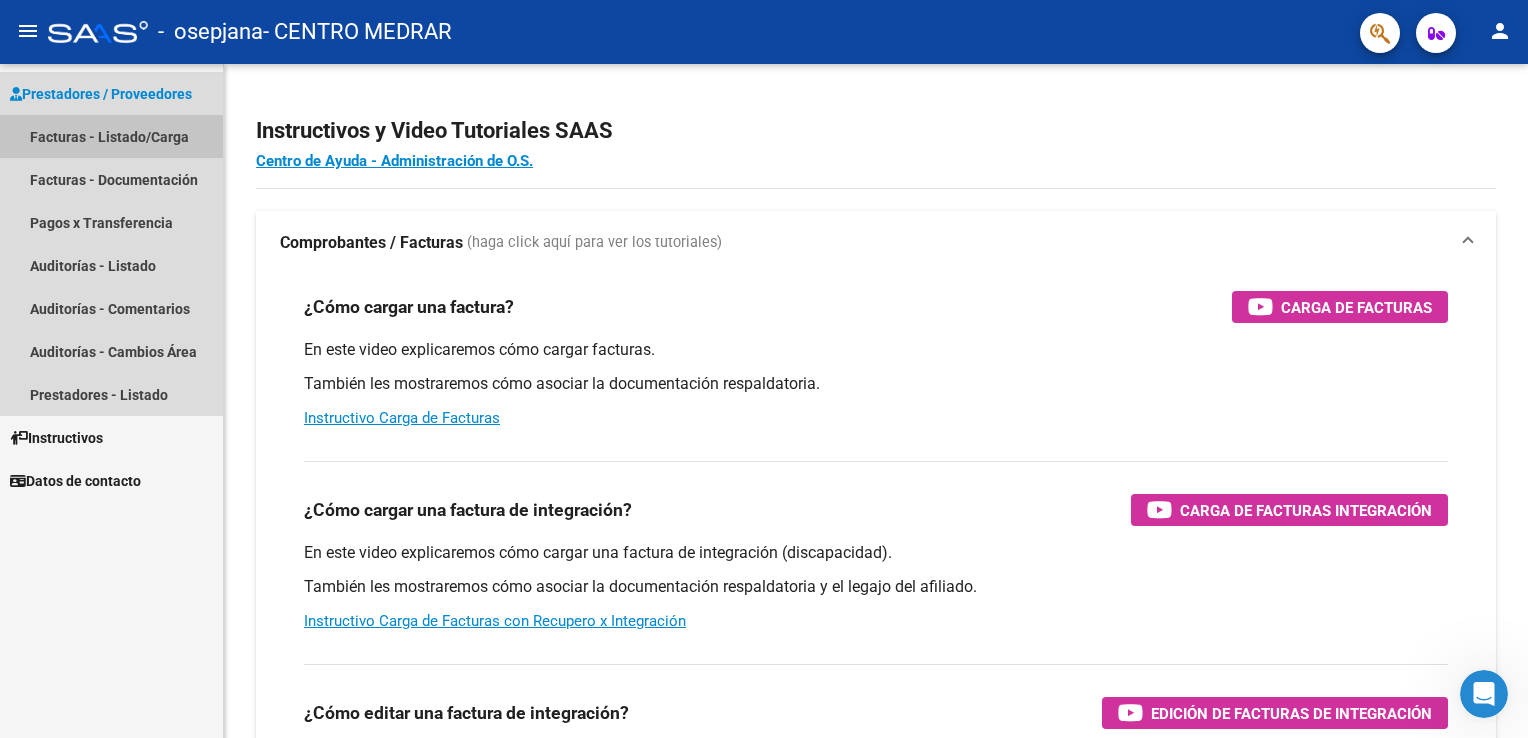 click on "Facturas - Listado/Carga" at bounding box center [111, 136] 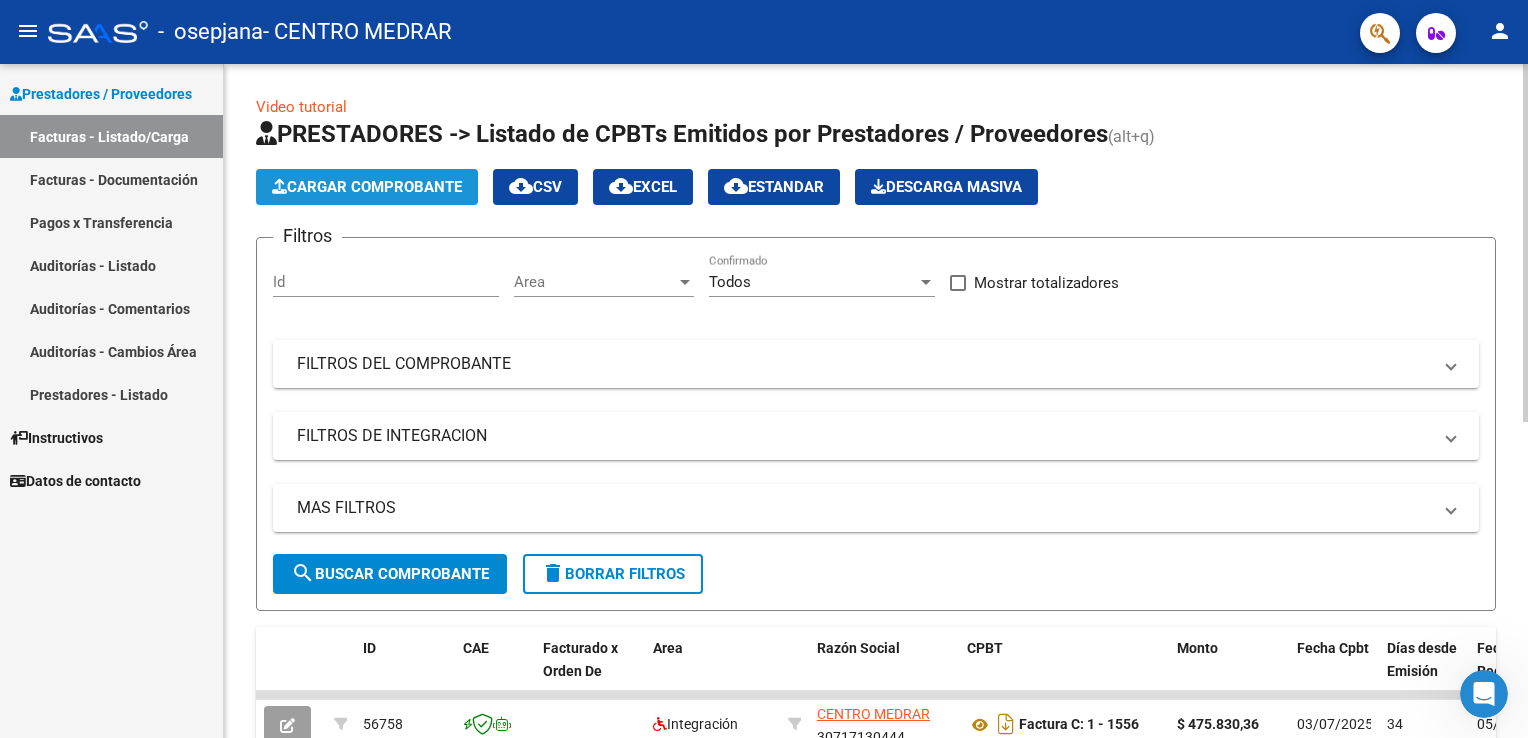 click on "Cargar Comprobante" 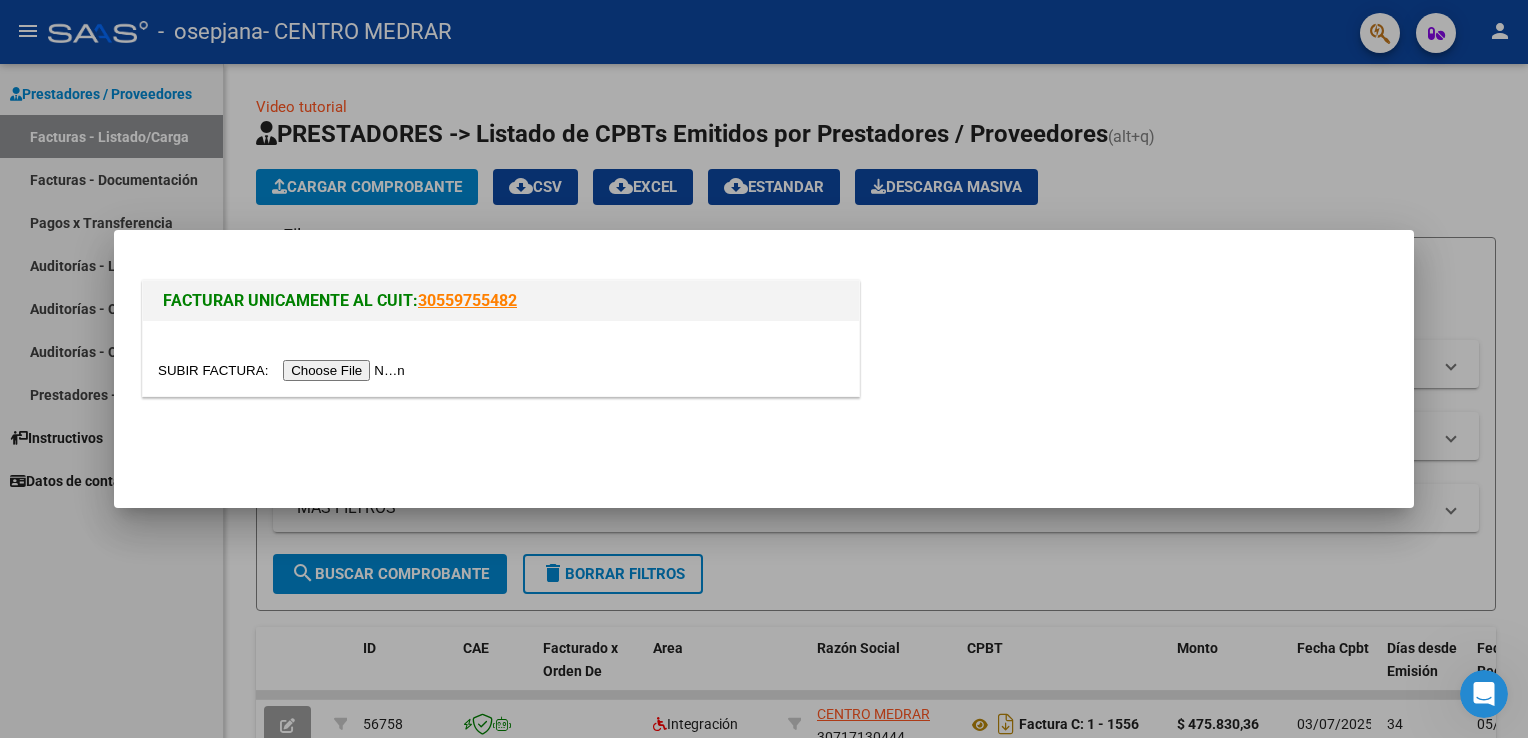 click at bounding box center (284, 370) 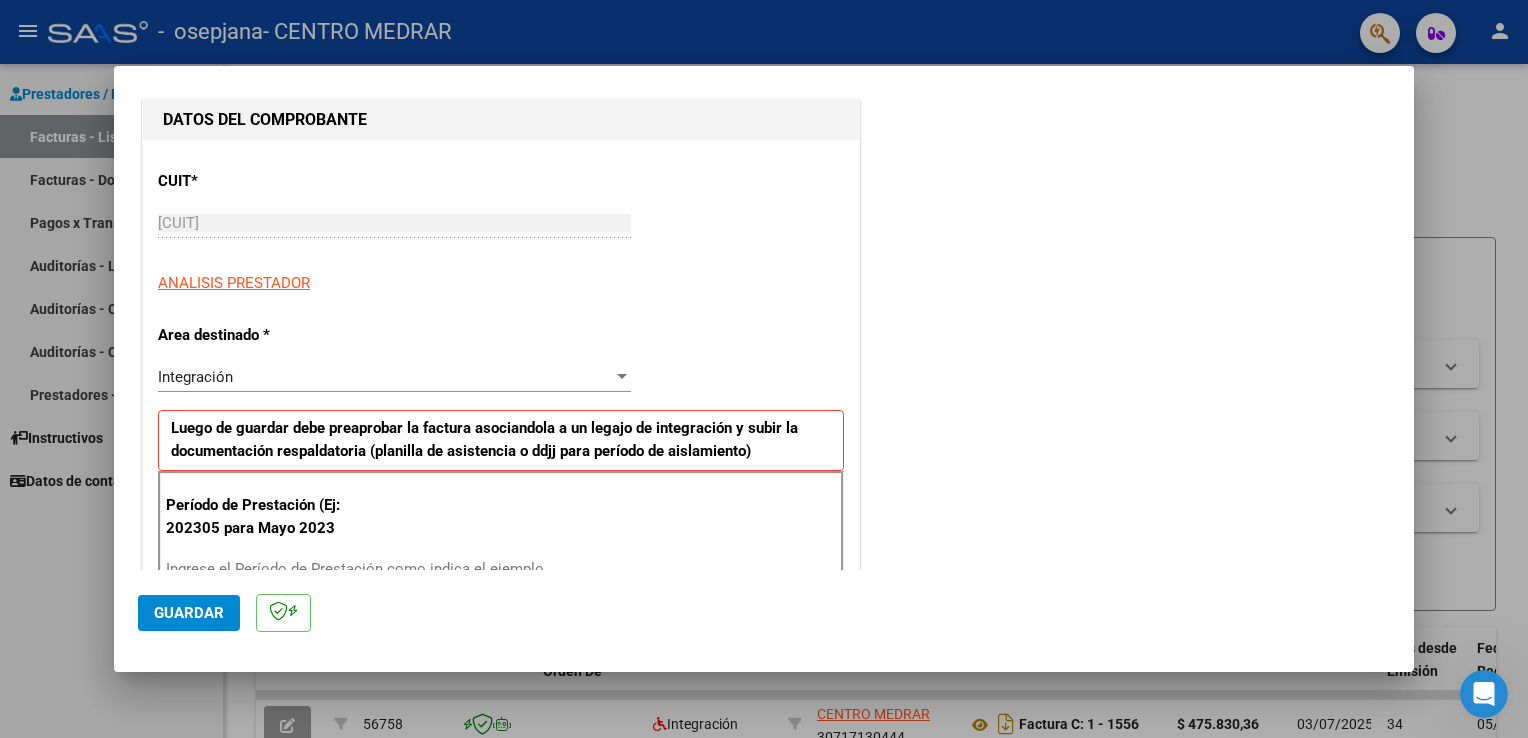 scroll, scrollTop: 300, scrollLeft: 0, axis: vertical 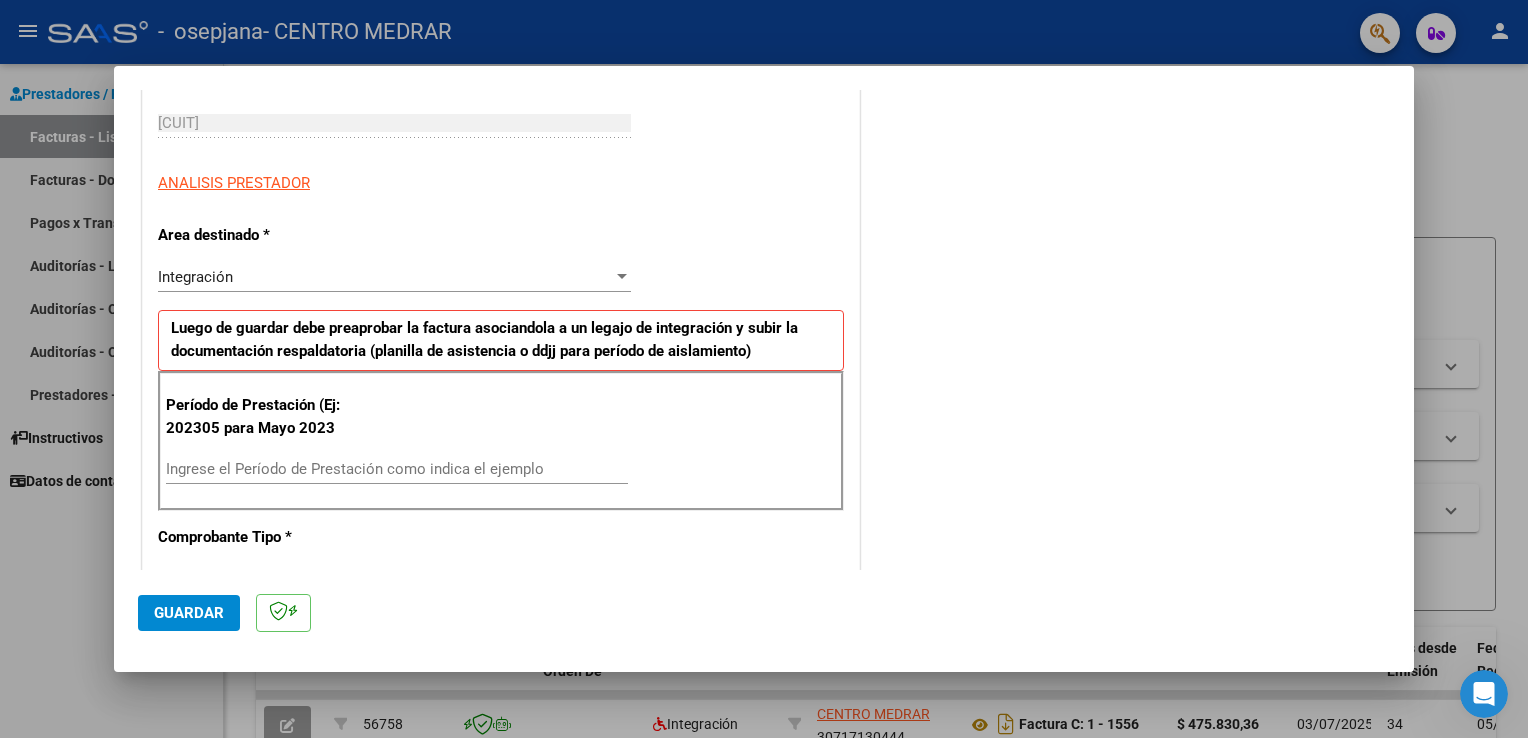 click on "Ingrese el Período de Prestación como indica el ejemplo" at bounding box center (397, 469) 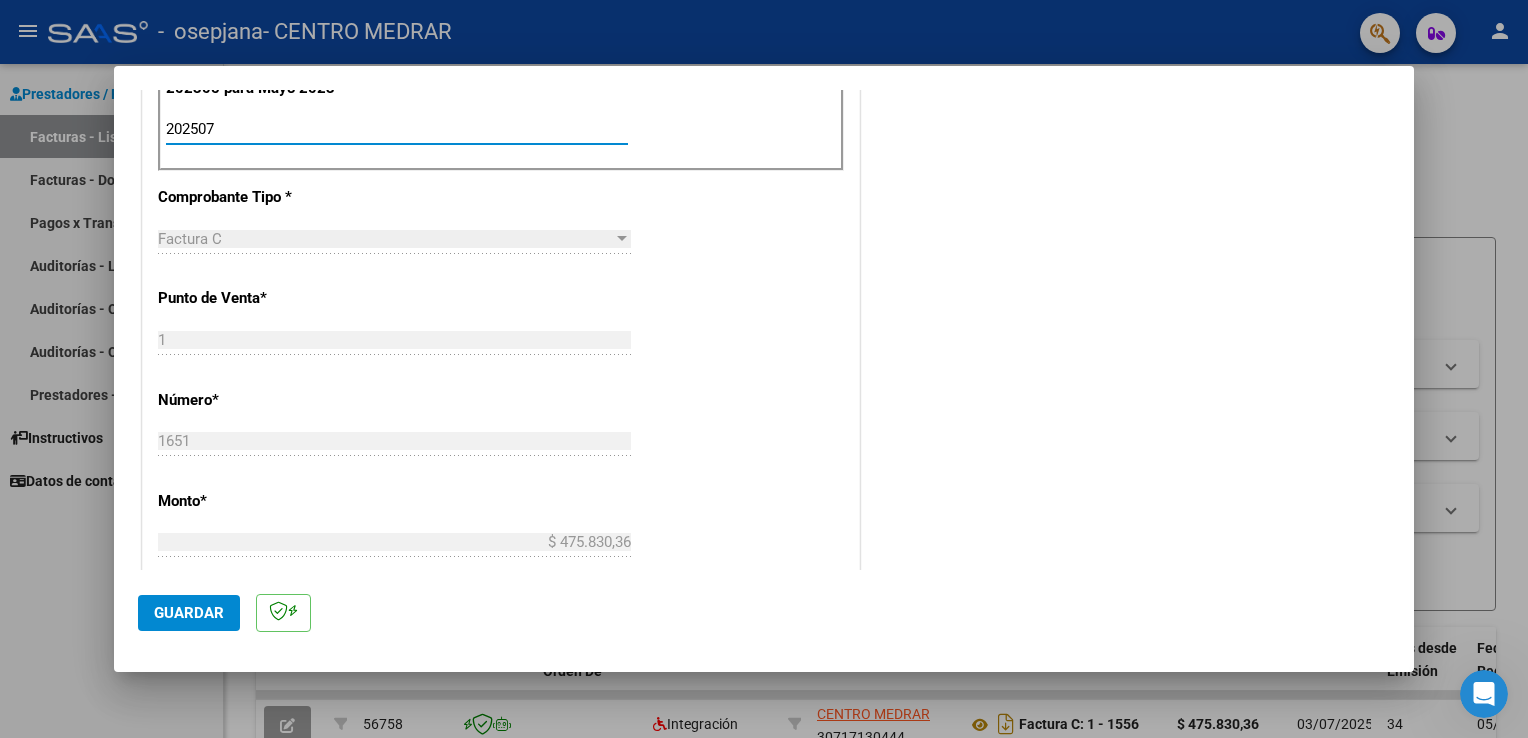 scroll, scrollTop: 540, scrollLeft: 0, axis: vertical 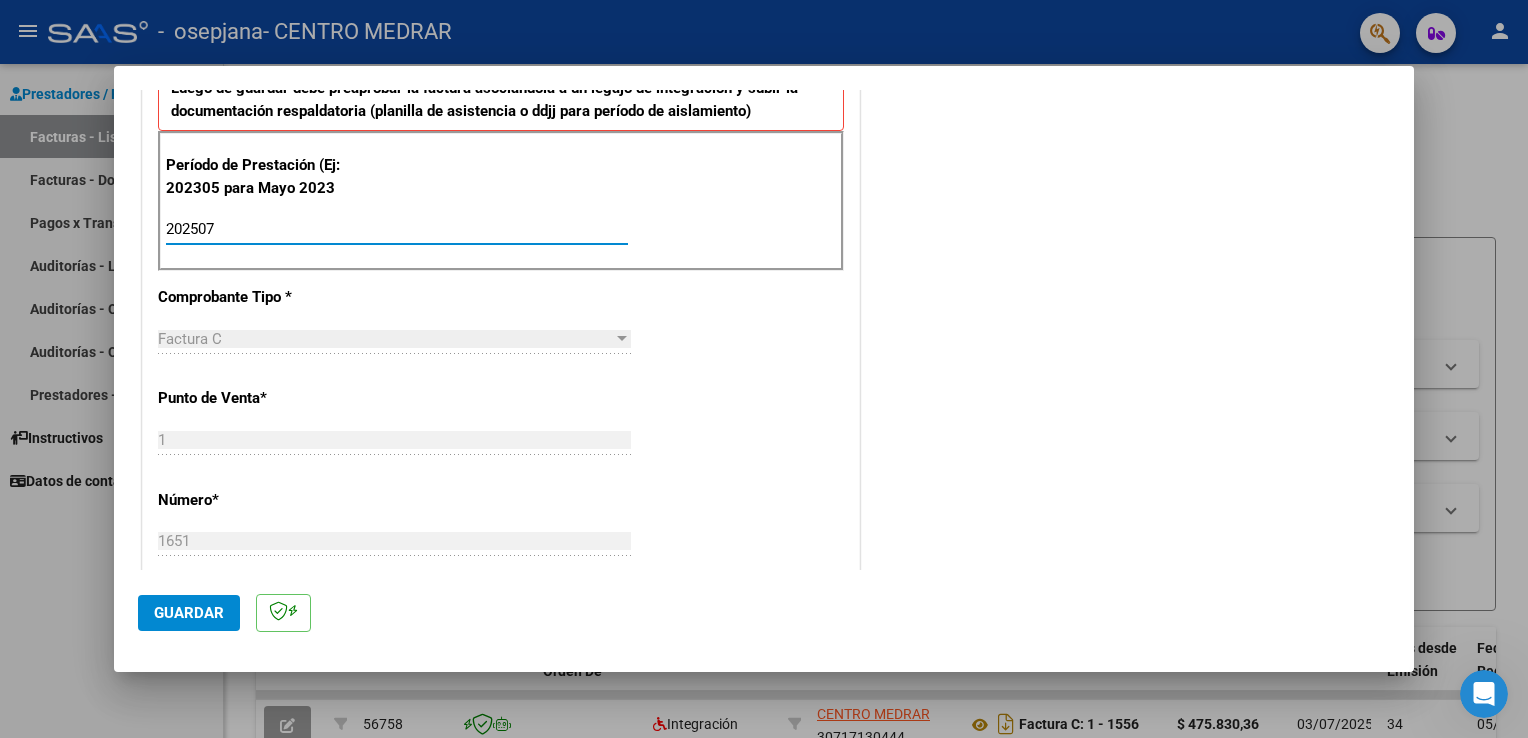 type on "202507" 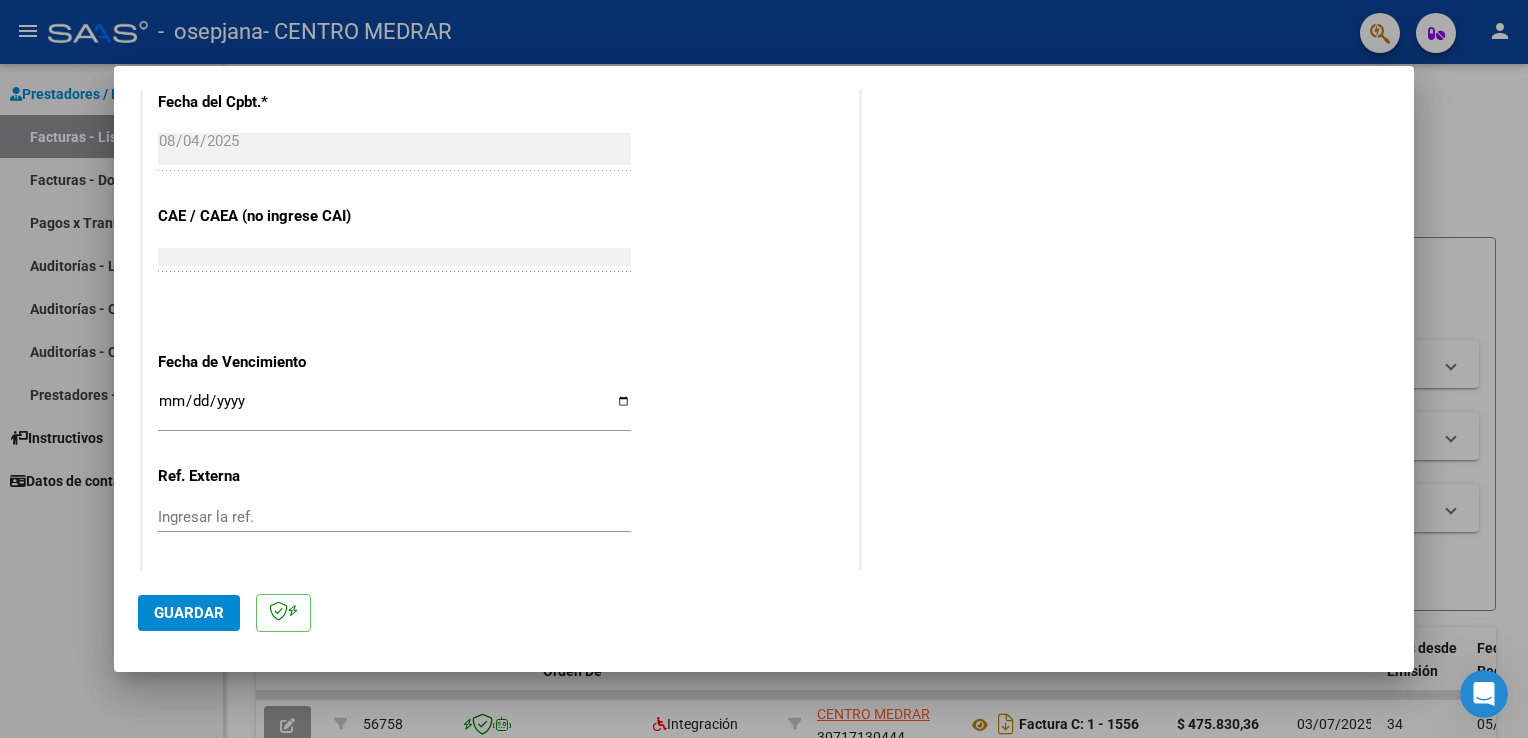 scroll, scrollTop: 1240, scrollLeft: 0, axis: vertical 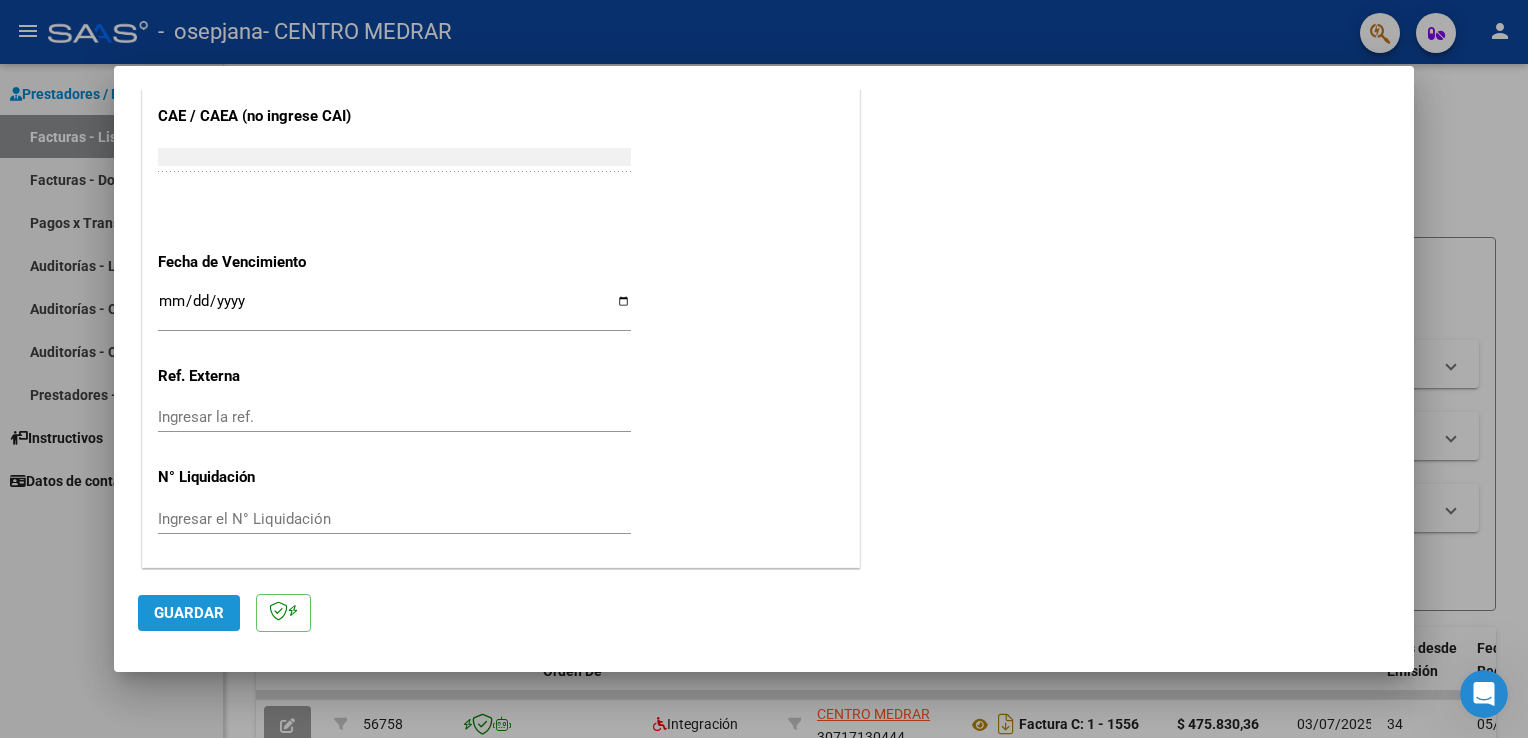 click on "Guardar" 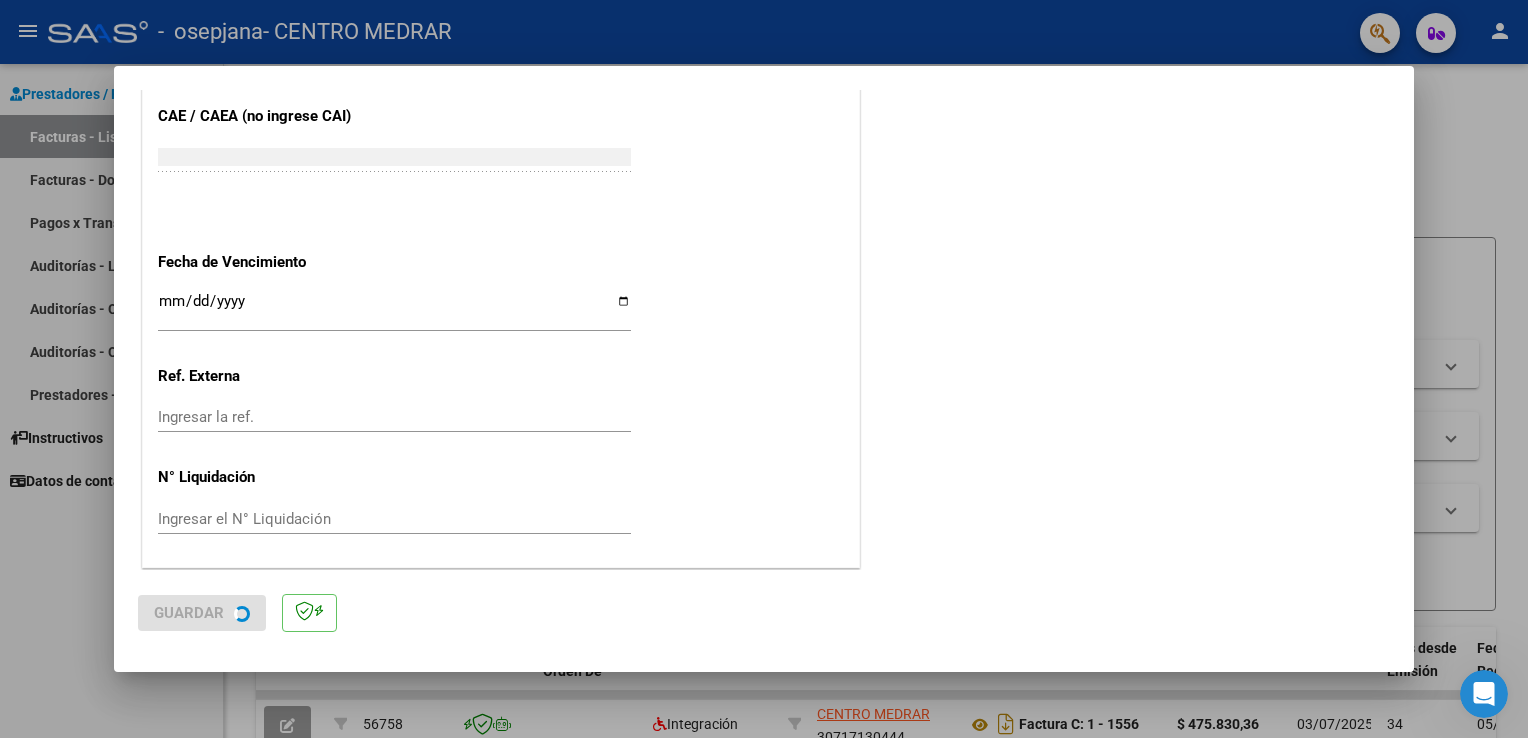 scroll, scrollTop: 0, scrollLeft: 0, axis: both 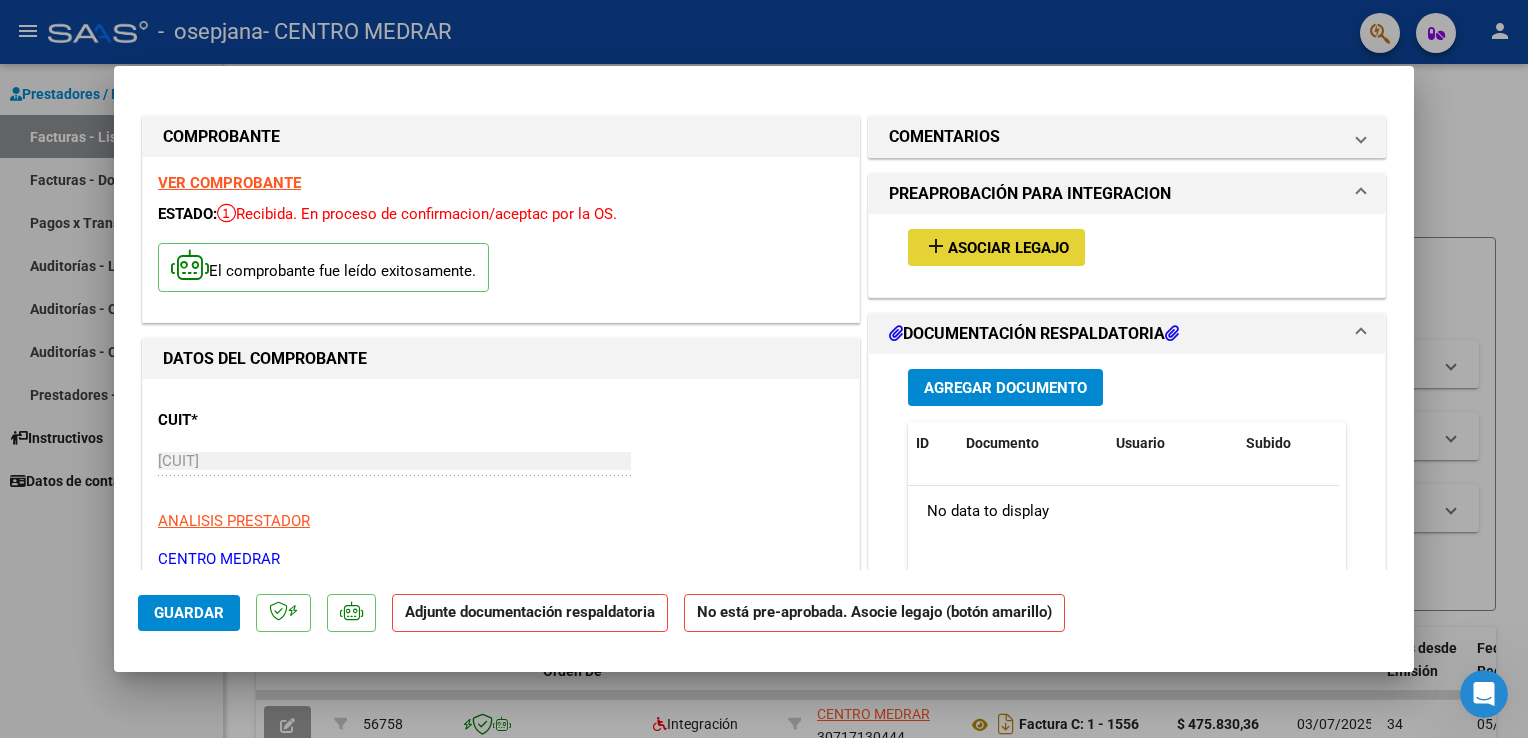 click on "Asociar Legajo" at bounding box center (1008, 248) 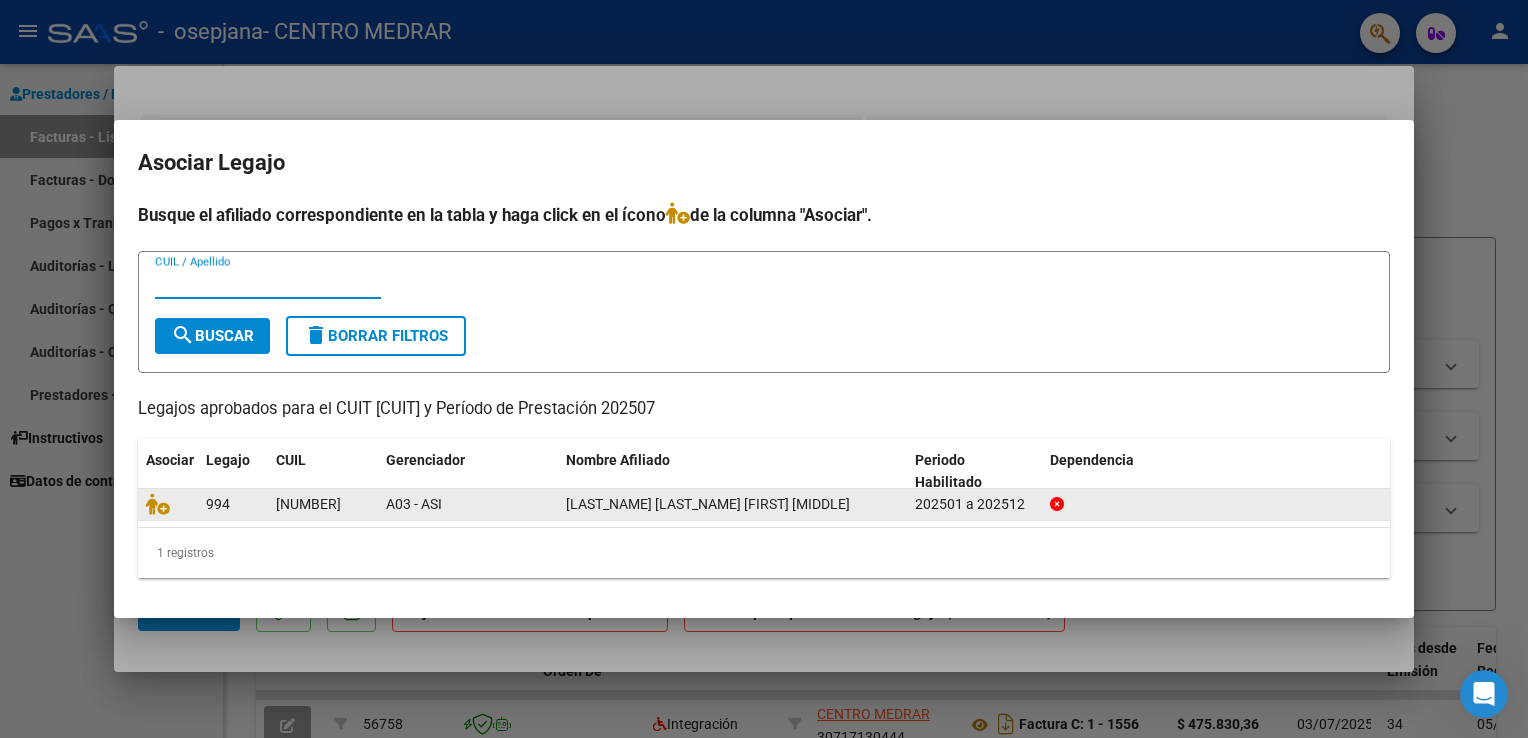 click on "[NUMBER]" 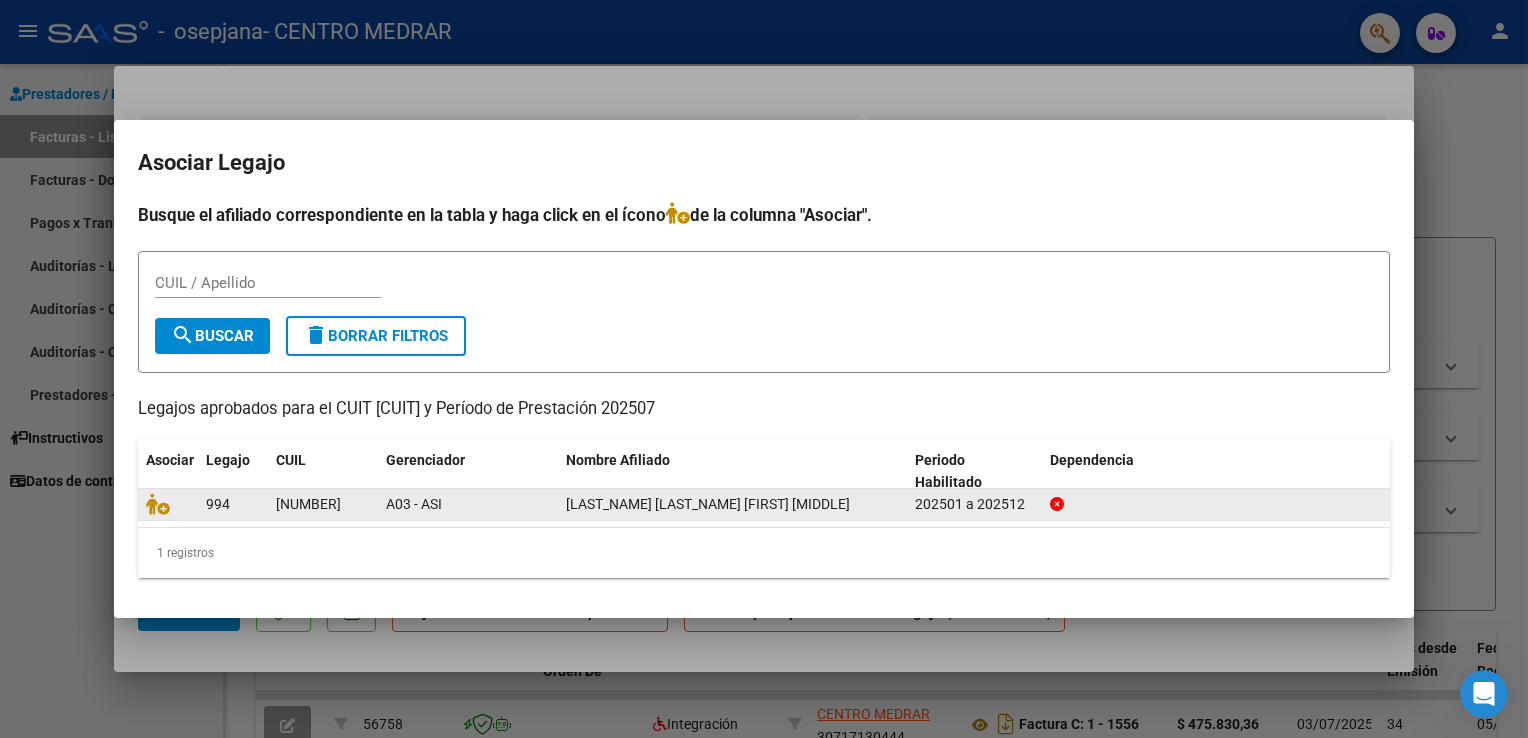 click on "[LAST] [LAST] [FIRST] [MIDDLE]" 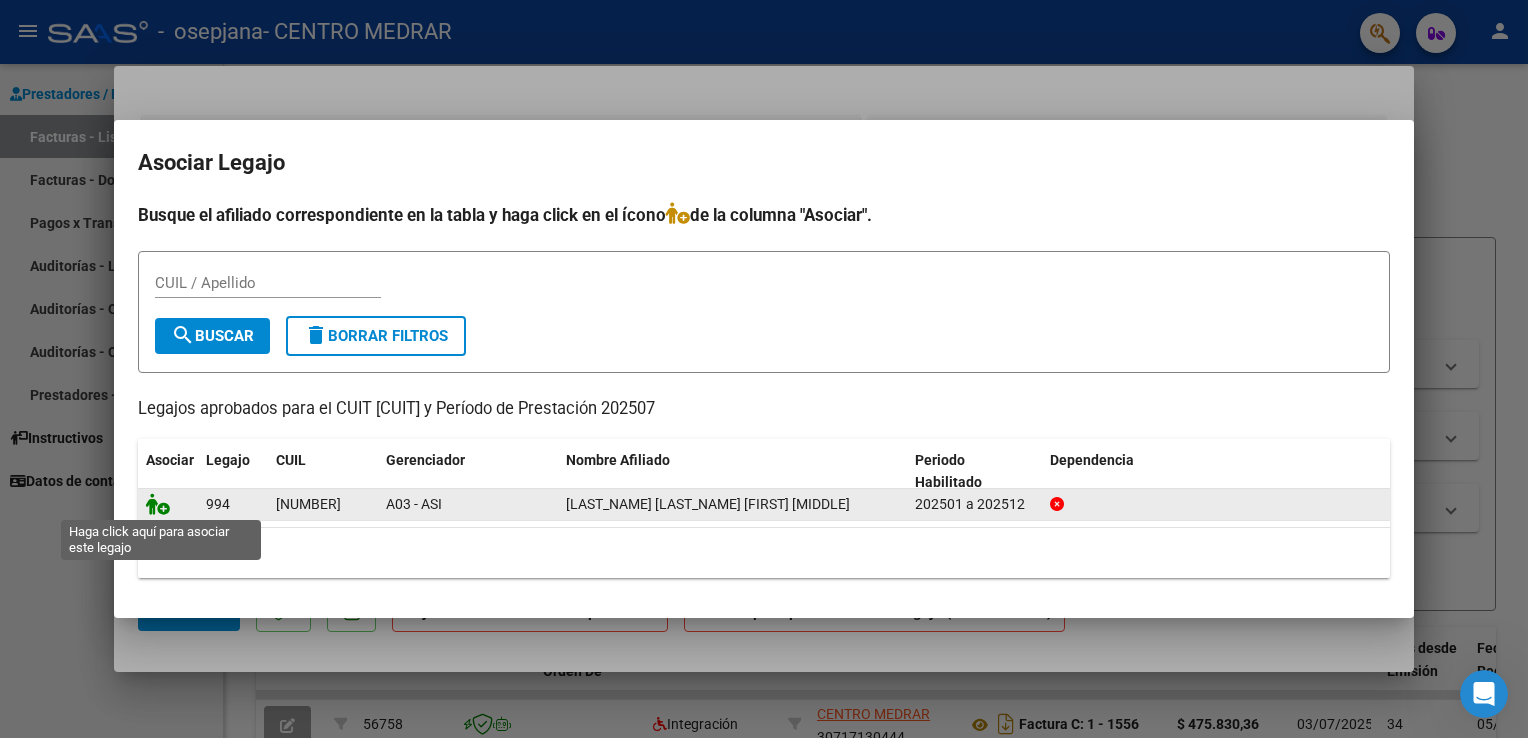 click 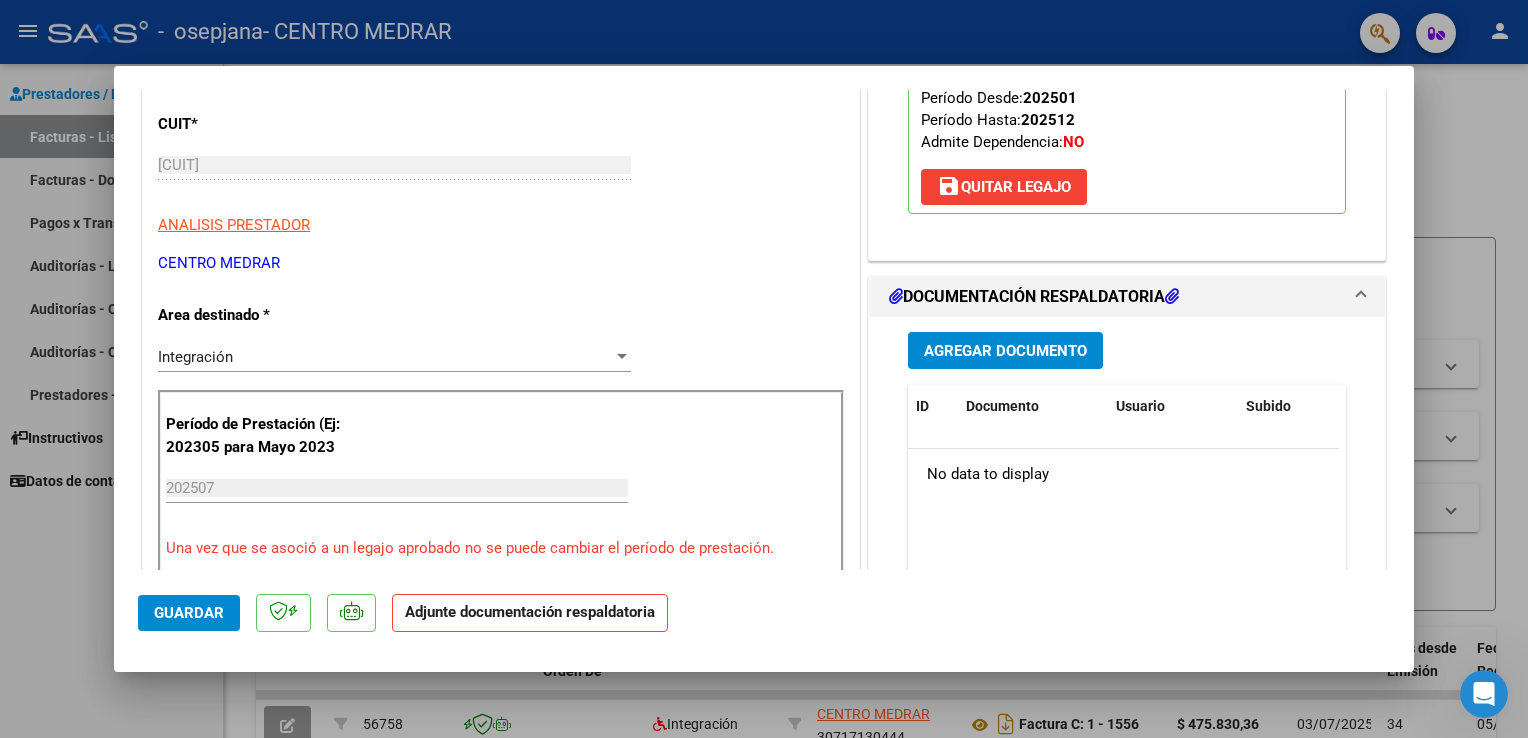 scroll, scrollTop: 300, scrollLeft: 0, axis: vertical 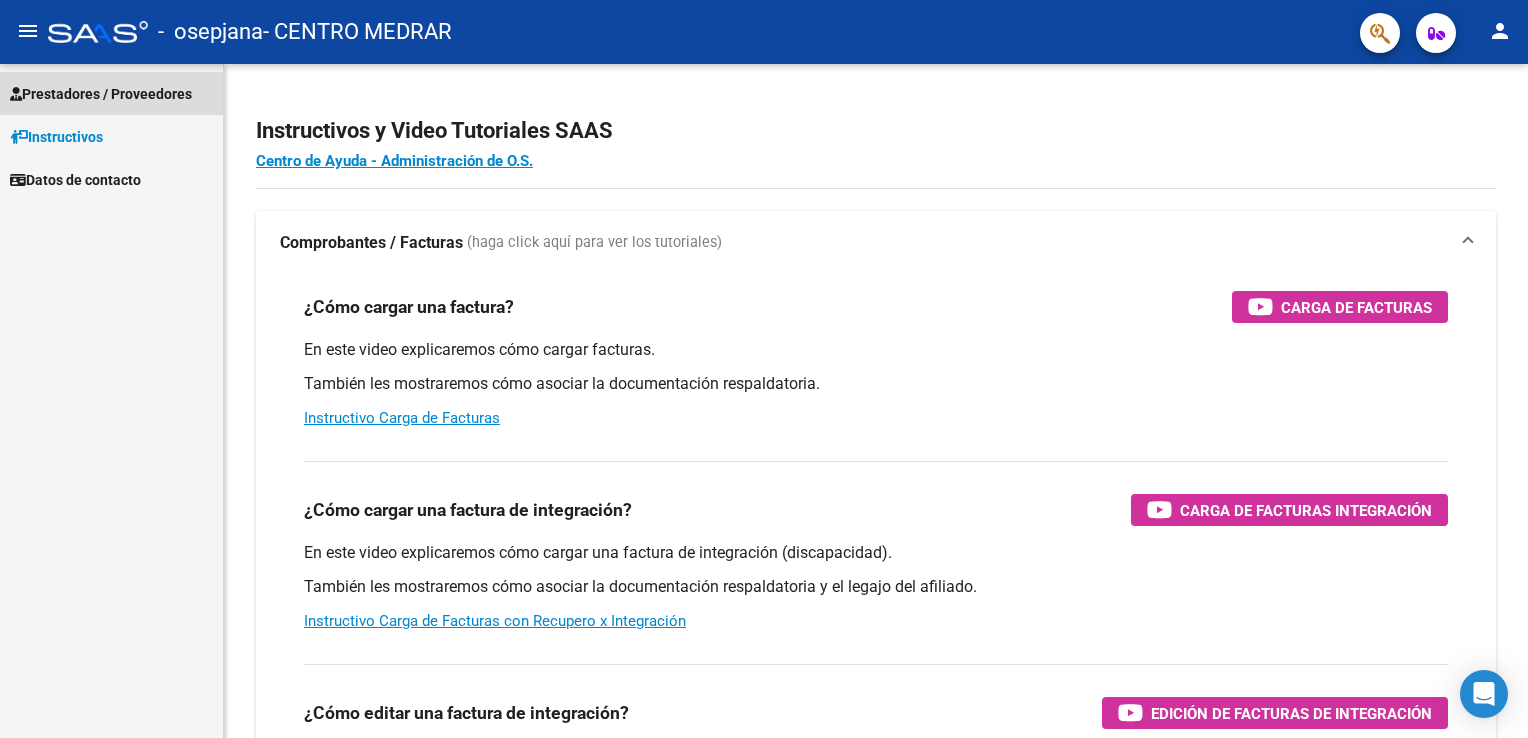 click on "Prestadores / Proveedores" at bounding box center [101, 94] 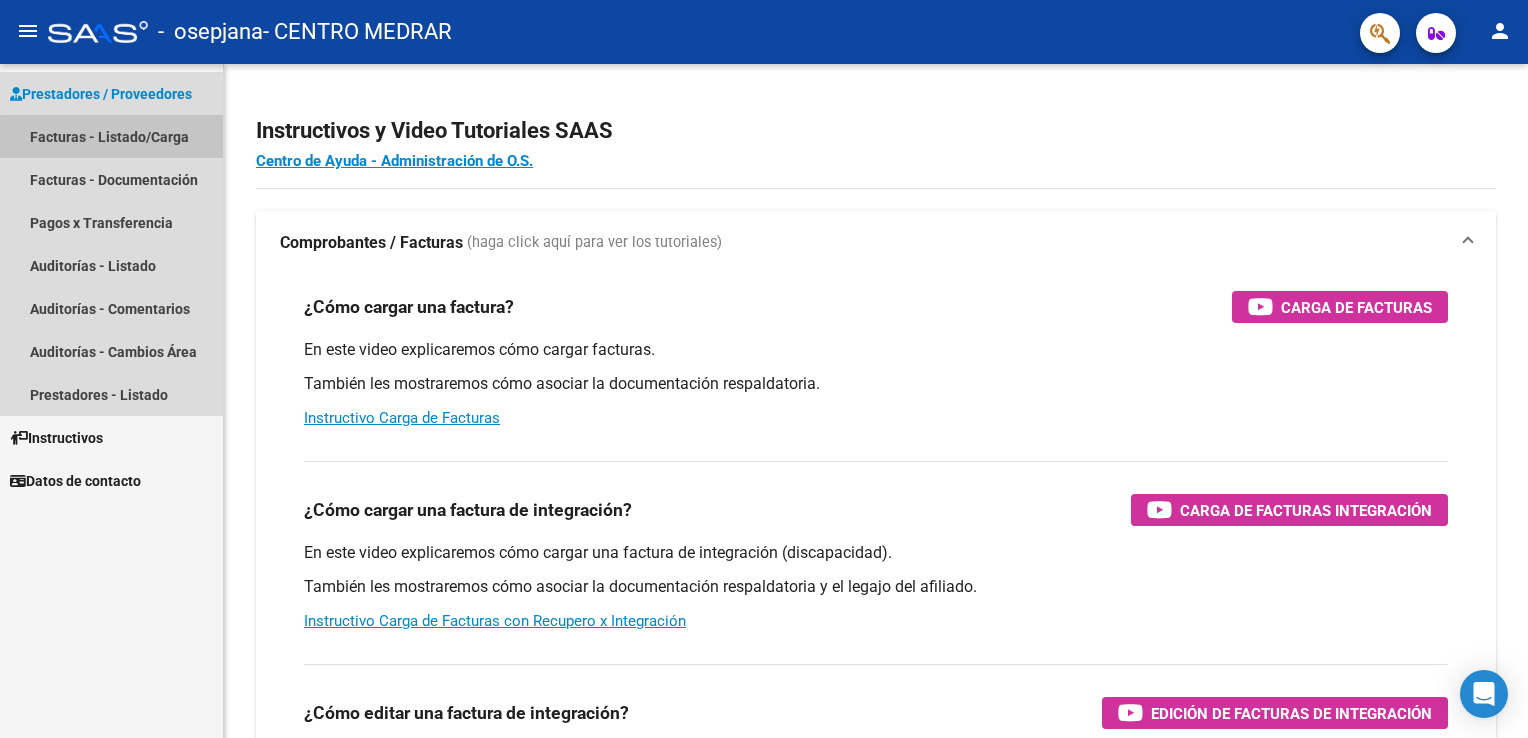 click on "Facturas - Listado/Carga" at bounding box center [111, 136] 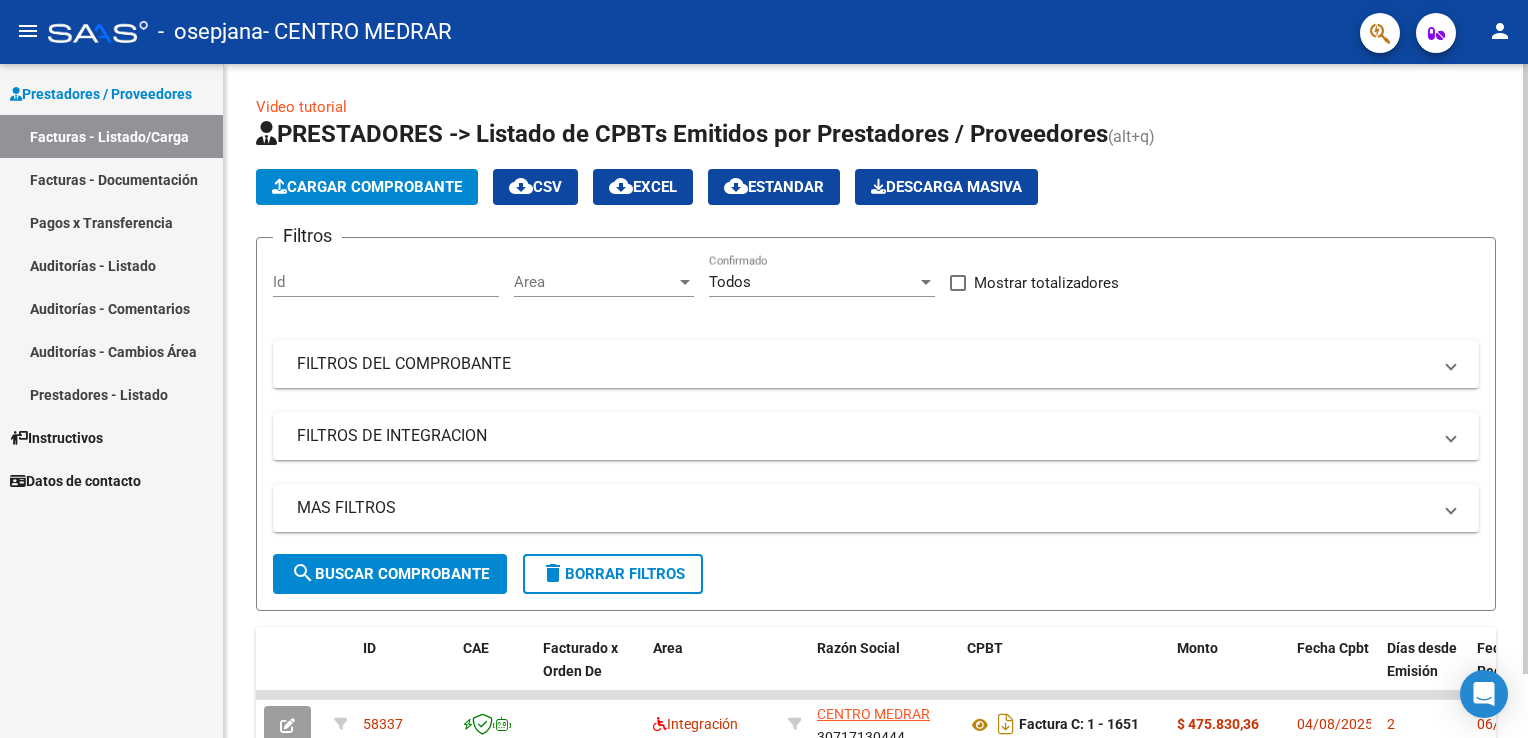 scroll, scrollTop: 70, scrollLeft: 0, axis: vertical 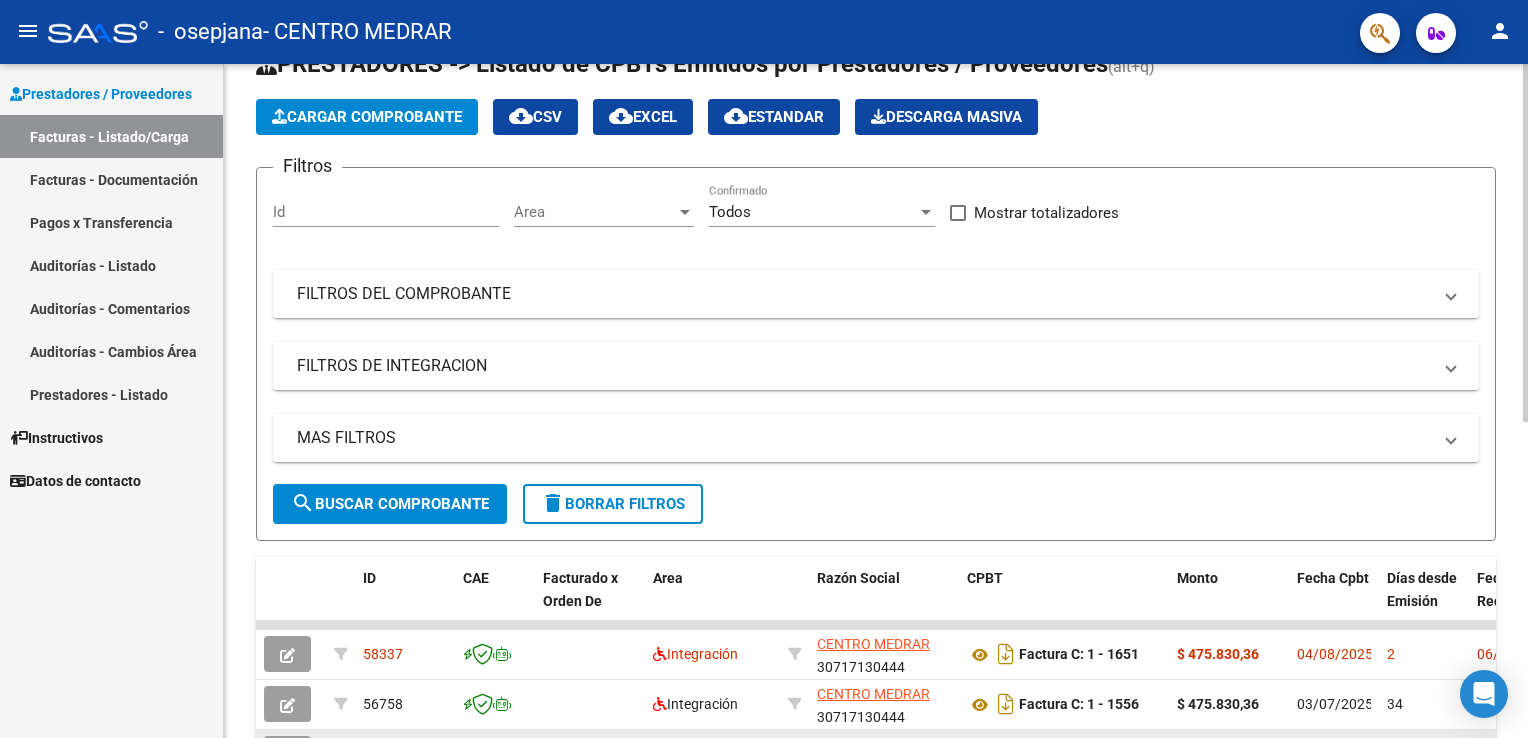 drag, startPoint x: 297, startPoint y: 736, endPoint x: 460, endPoint y: 734, distance: 163.01227 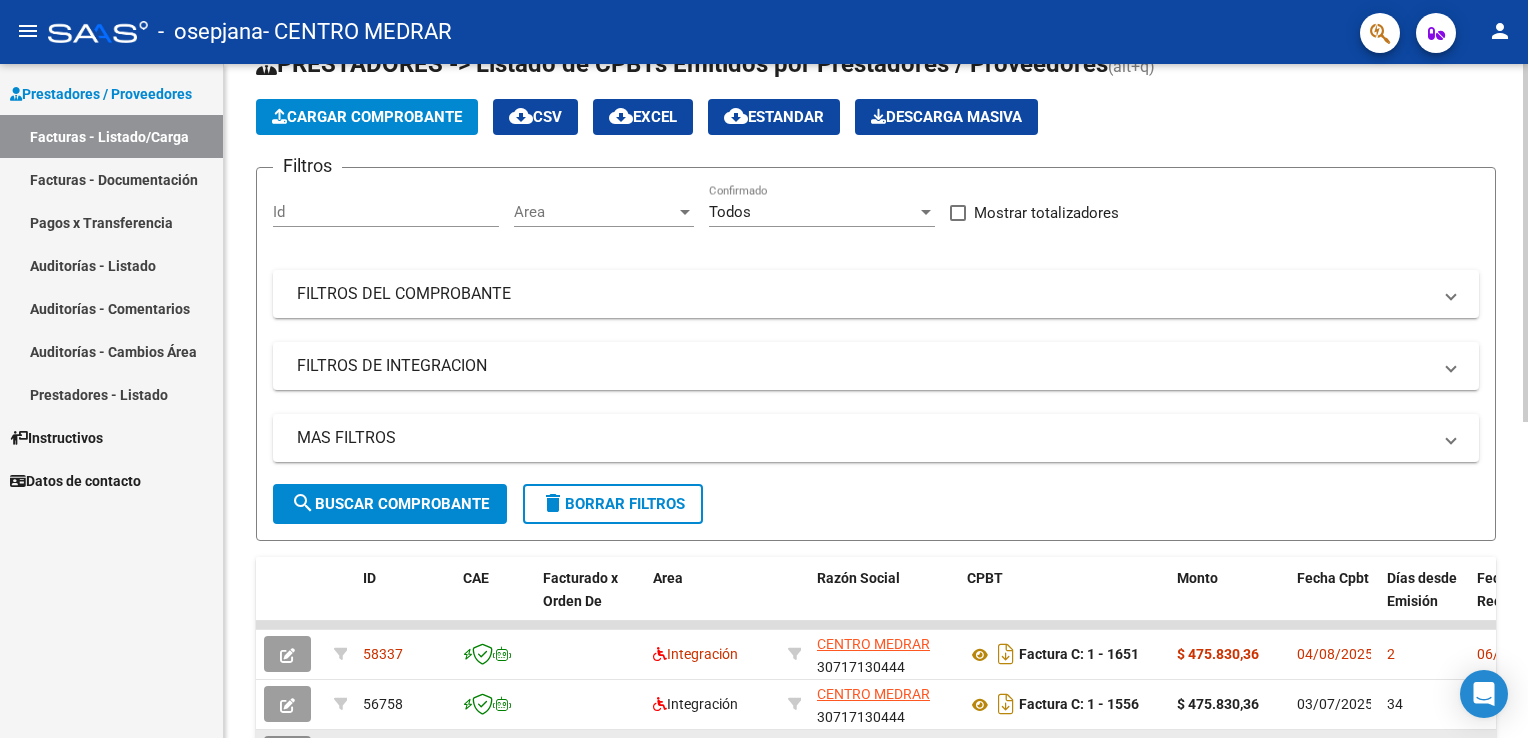 drag, startPoint x: 284, startPoint y: 735, endPoint x: 318, endPoint y: 734, distance: 34.0147 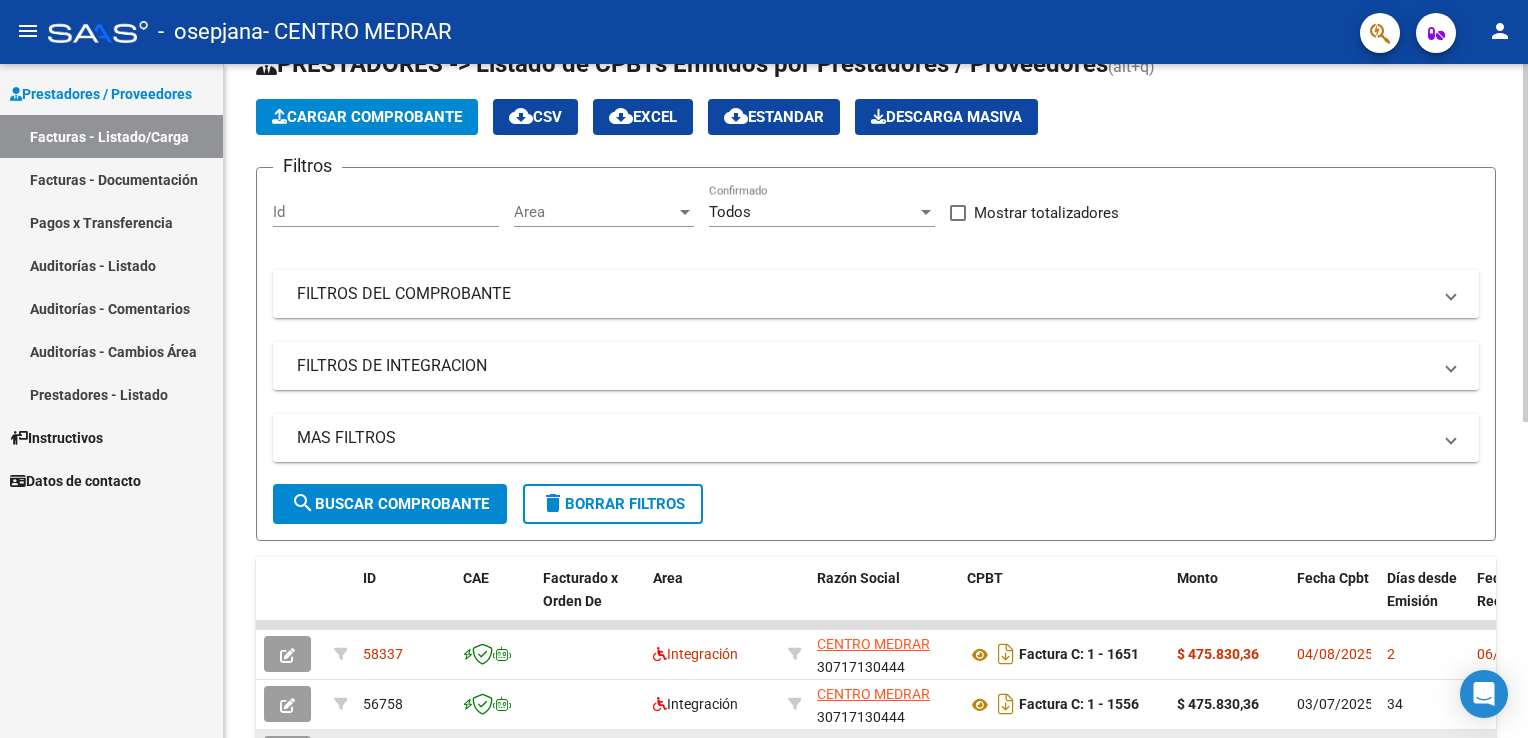 click 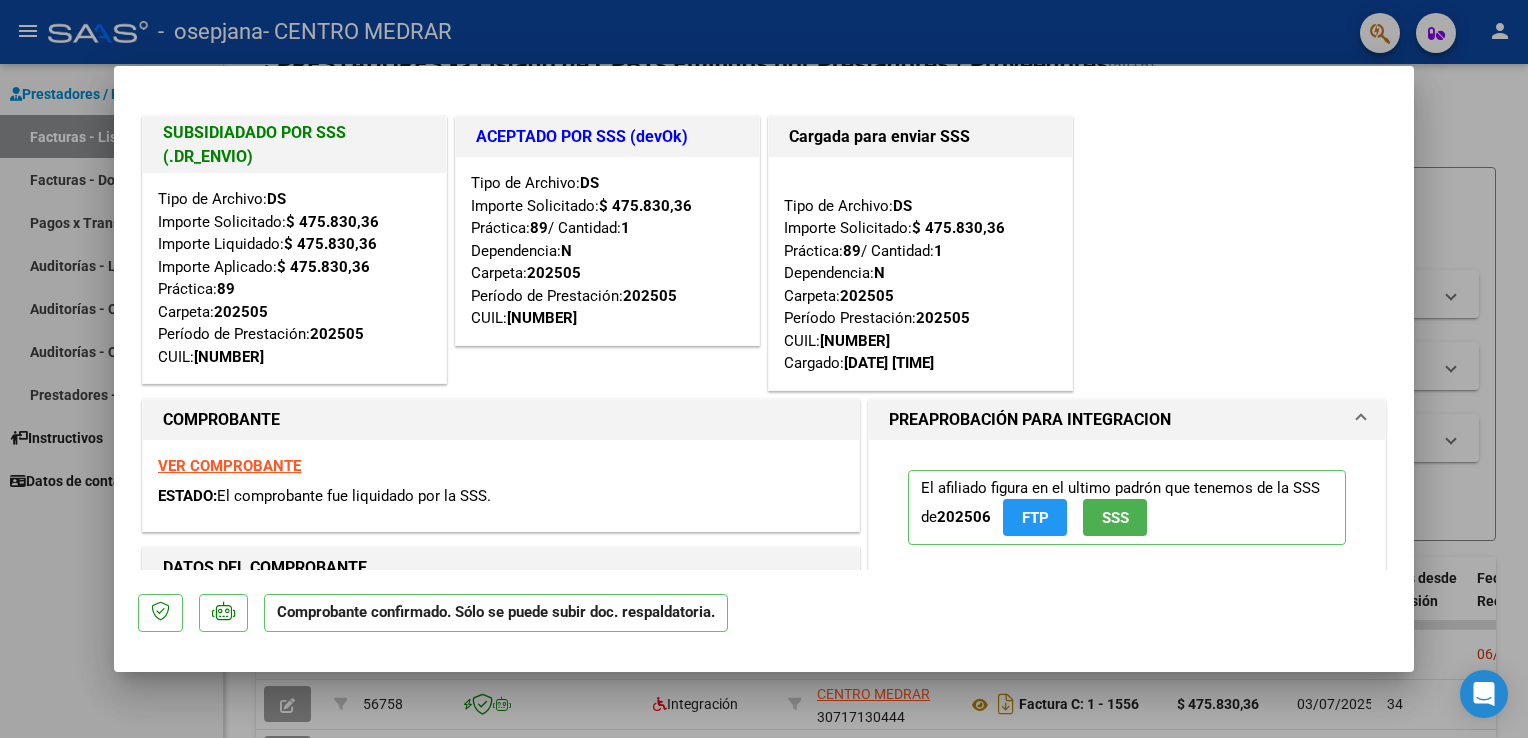click at bounding box center (764, 369) 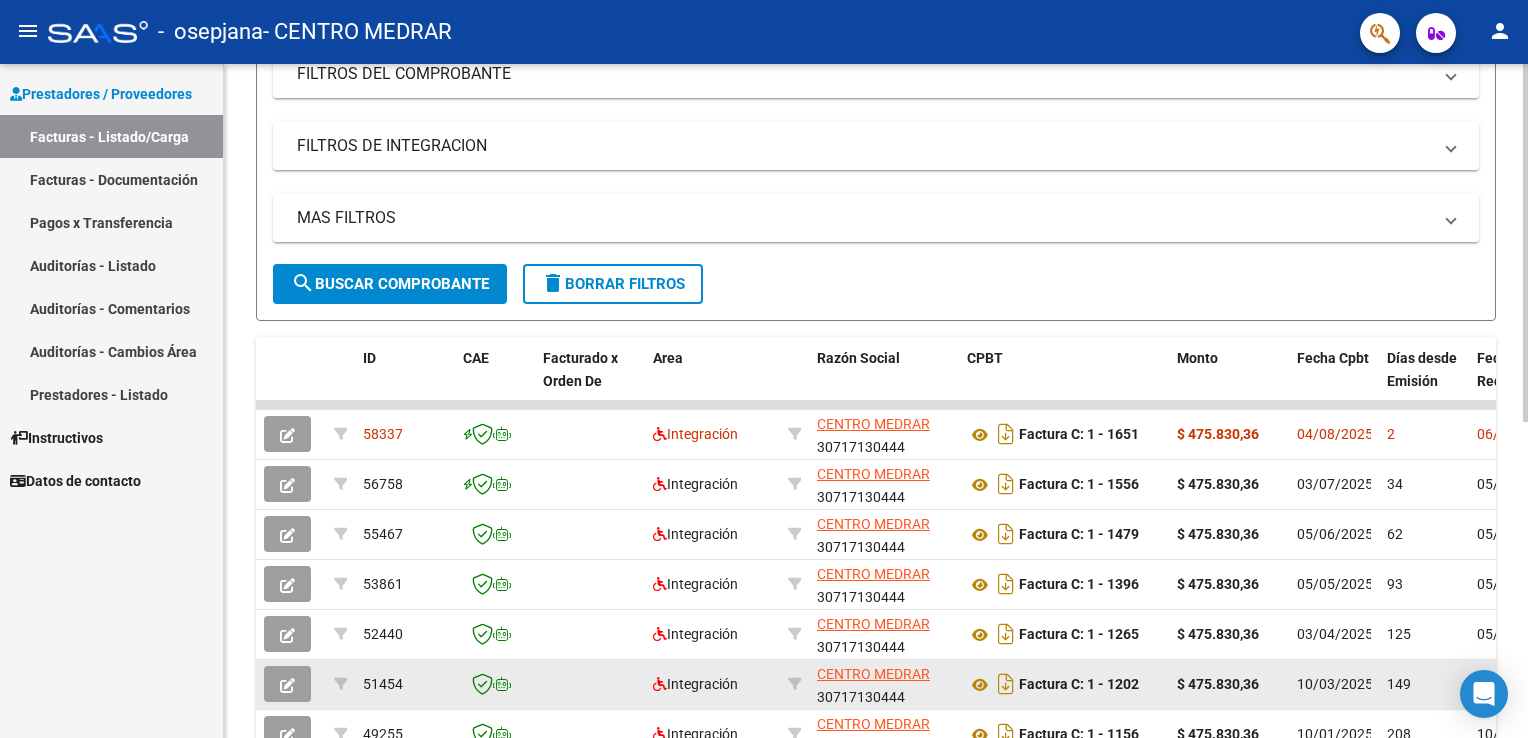 scroll, scrollTop: 301, scrollLeft: 0, axis: vertical 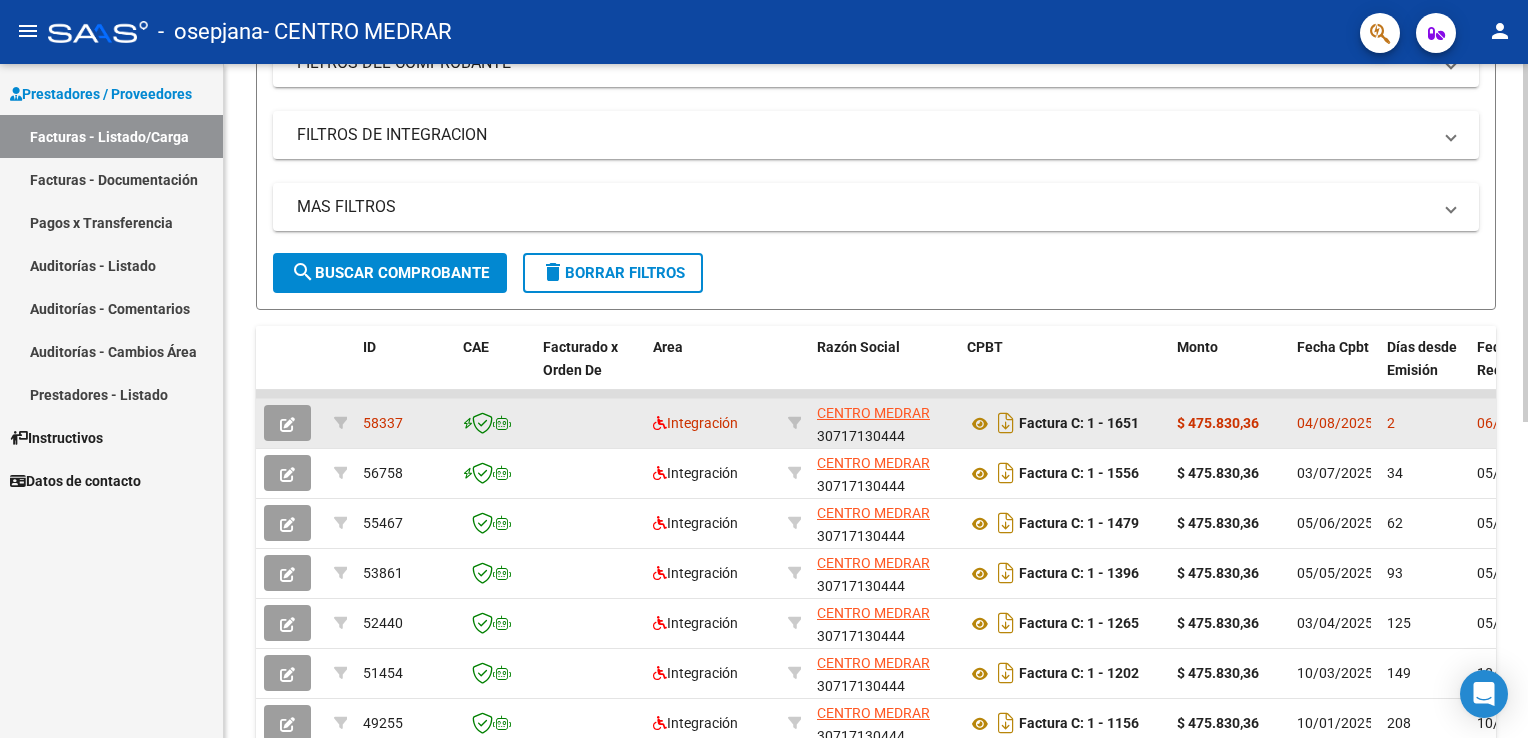 click on "04/08/2025" 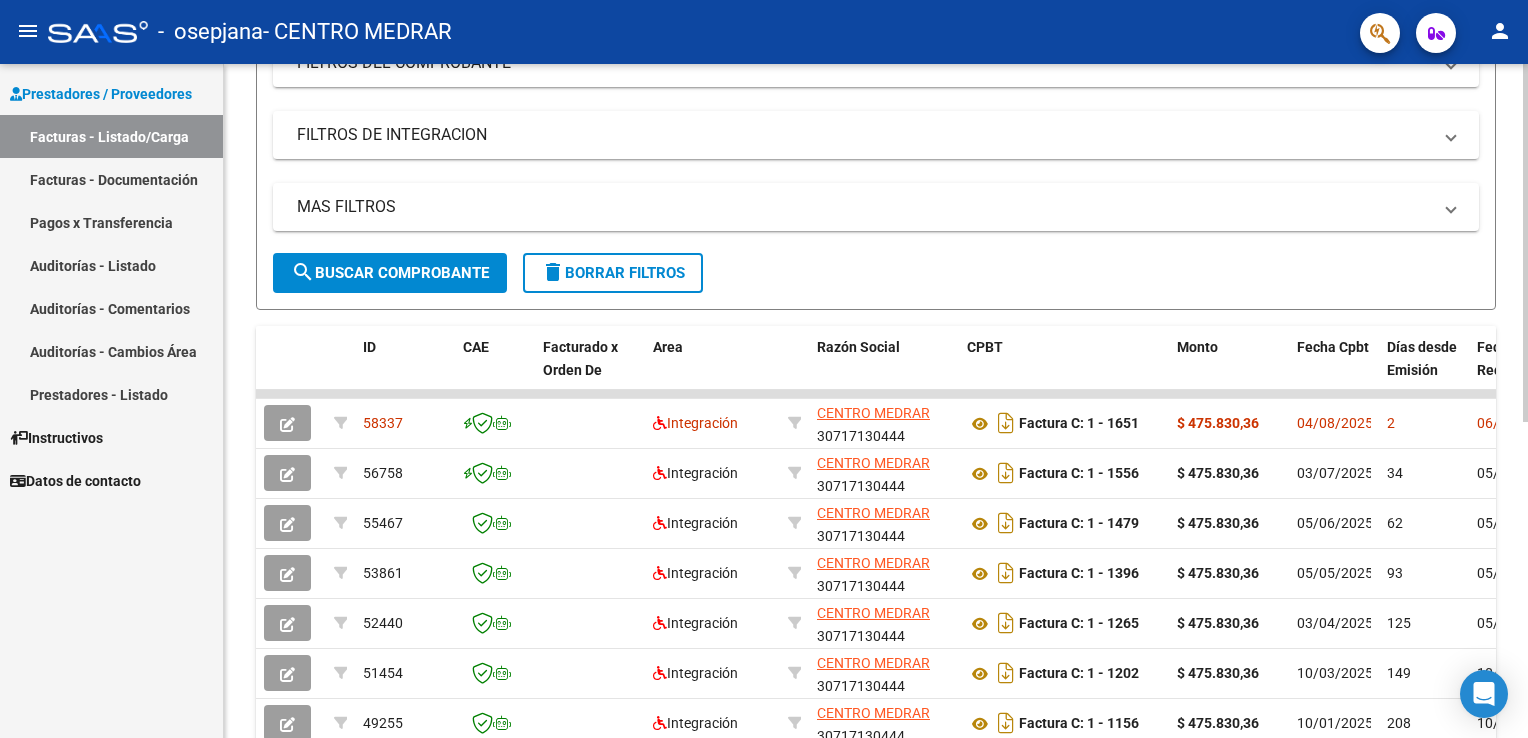 scroll, scrollTop: 595, scrollLeft: 0, axis: vertical 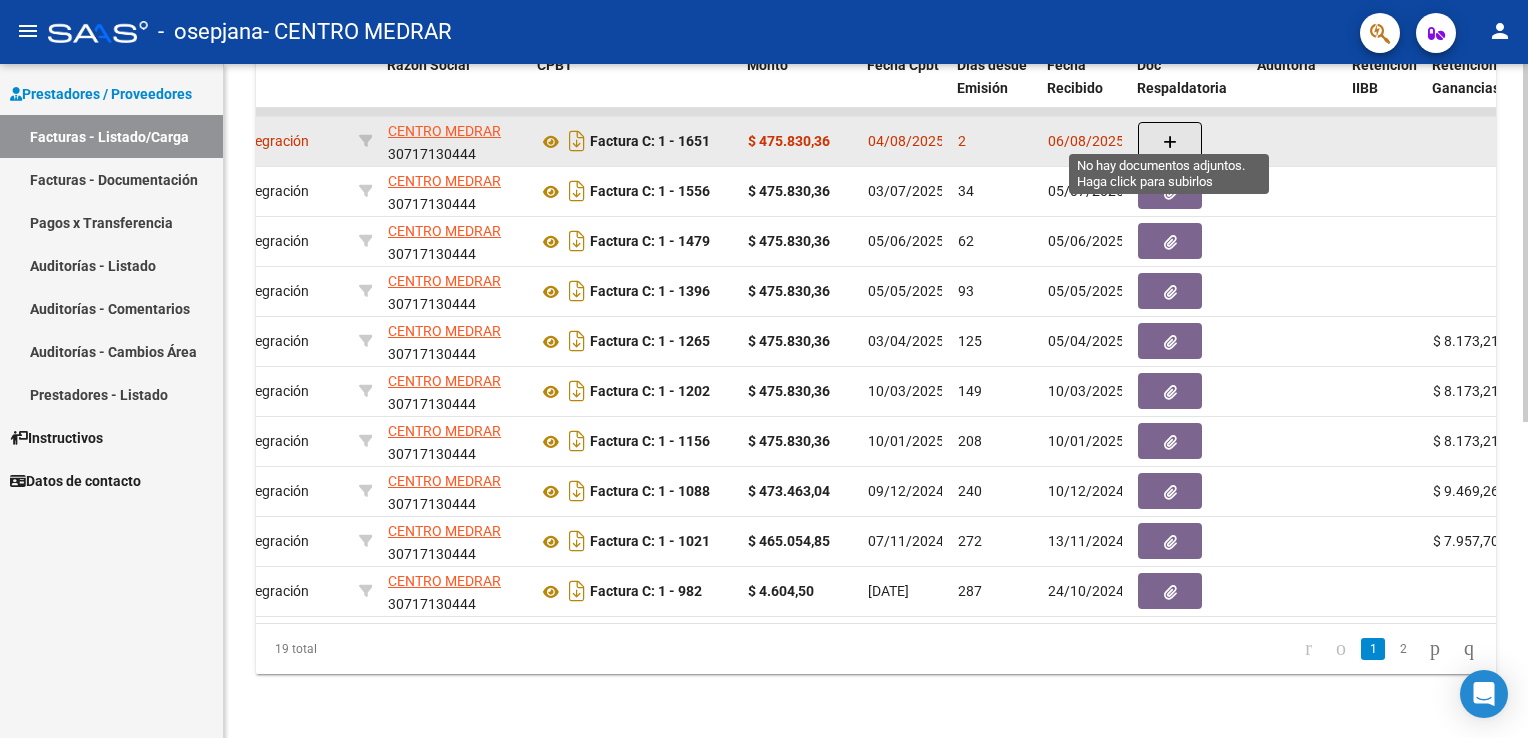 click 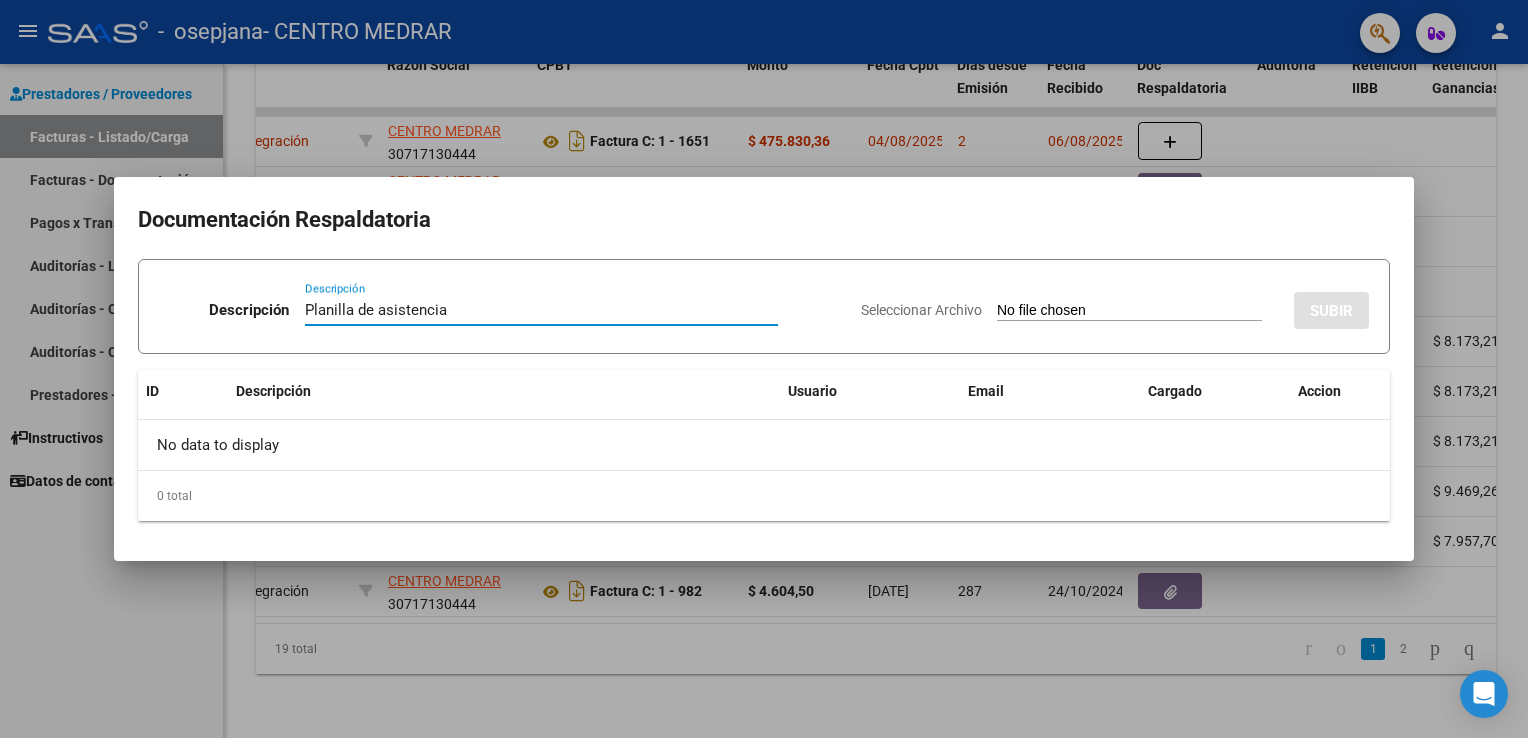 type on "Planilla de asistencia" 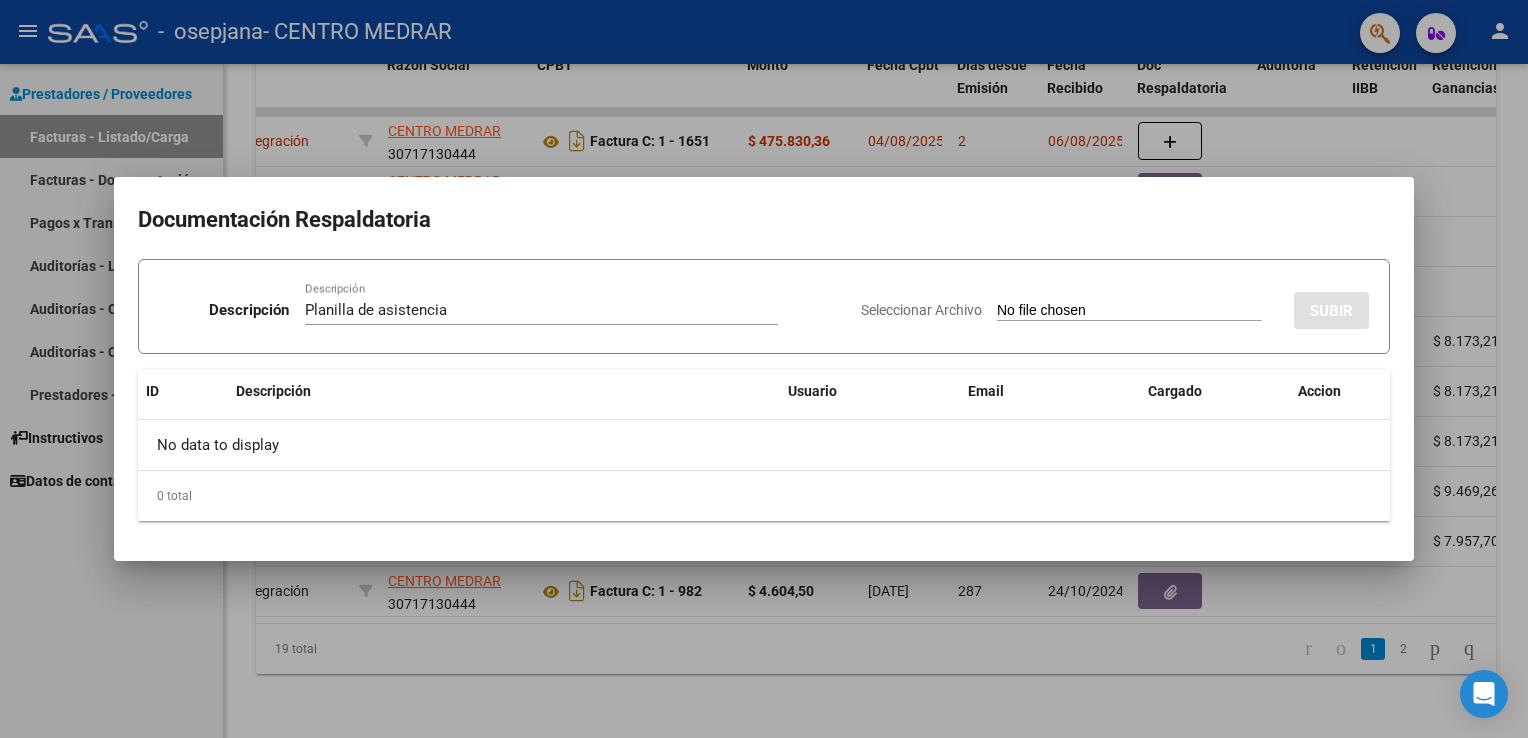 click on "Seleccionar Archivo" at bounding box center (1129, 311) 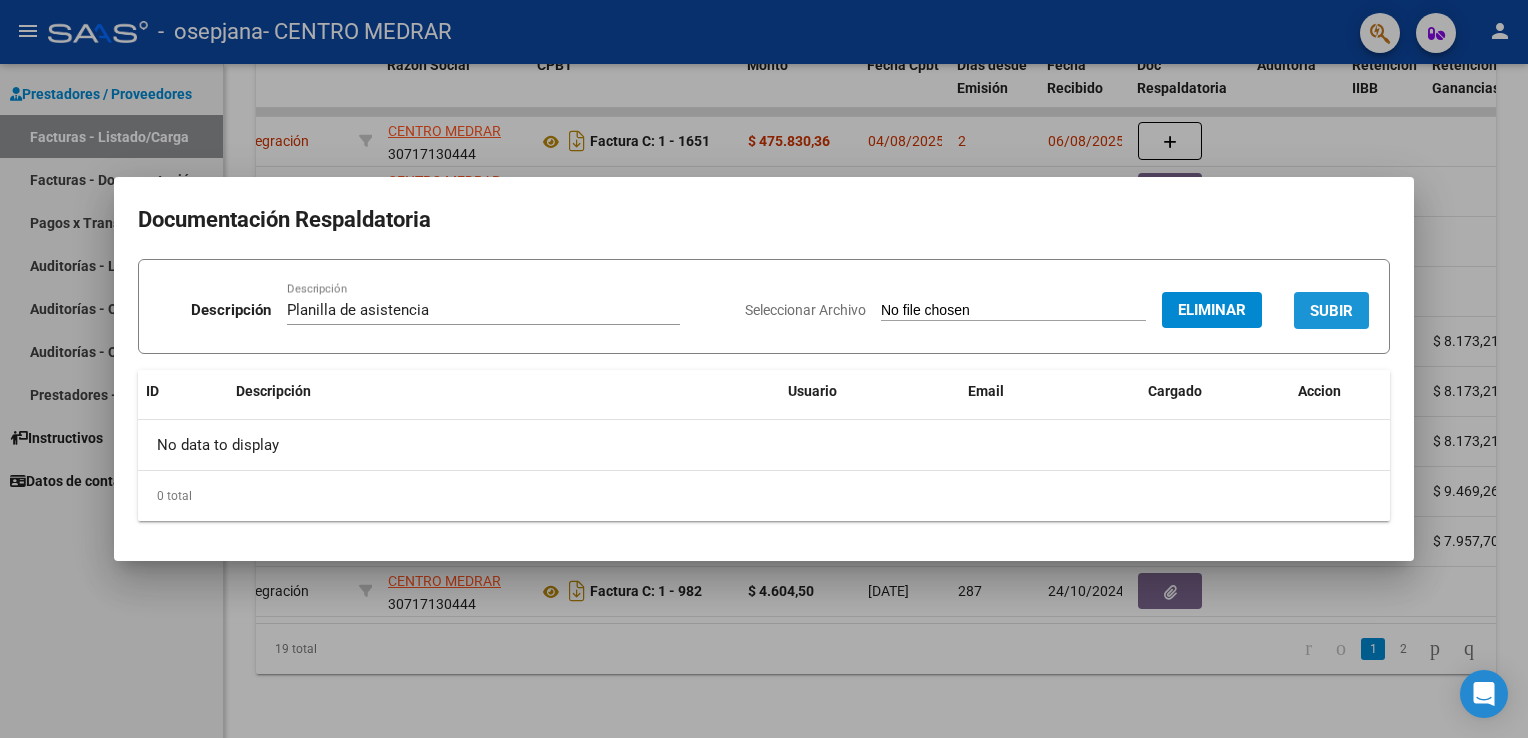 click on "SUBIR" at bounding box center (1331, 311) 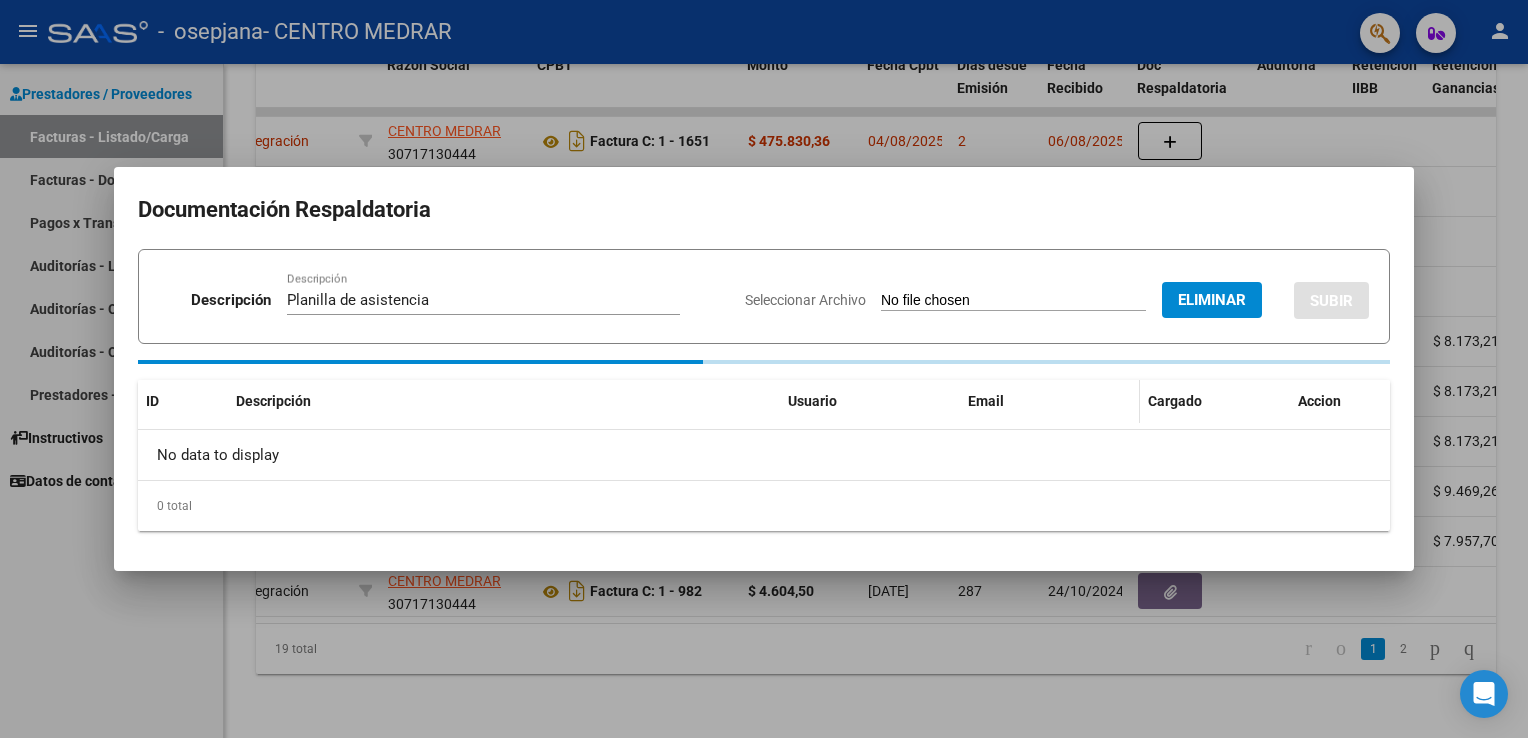 type 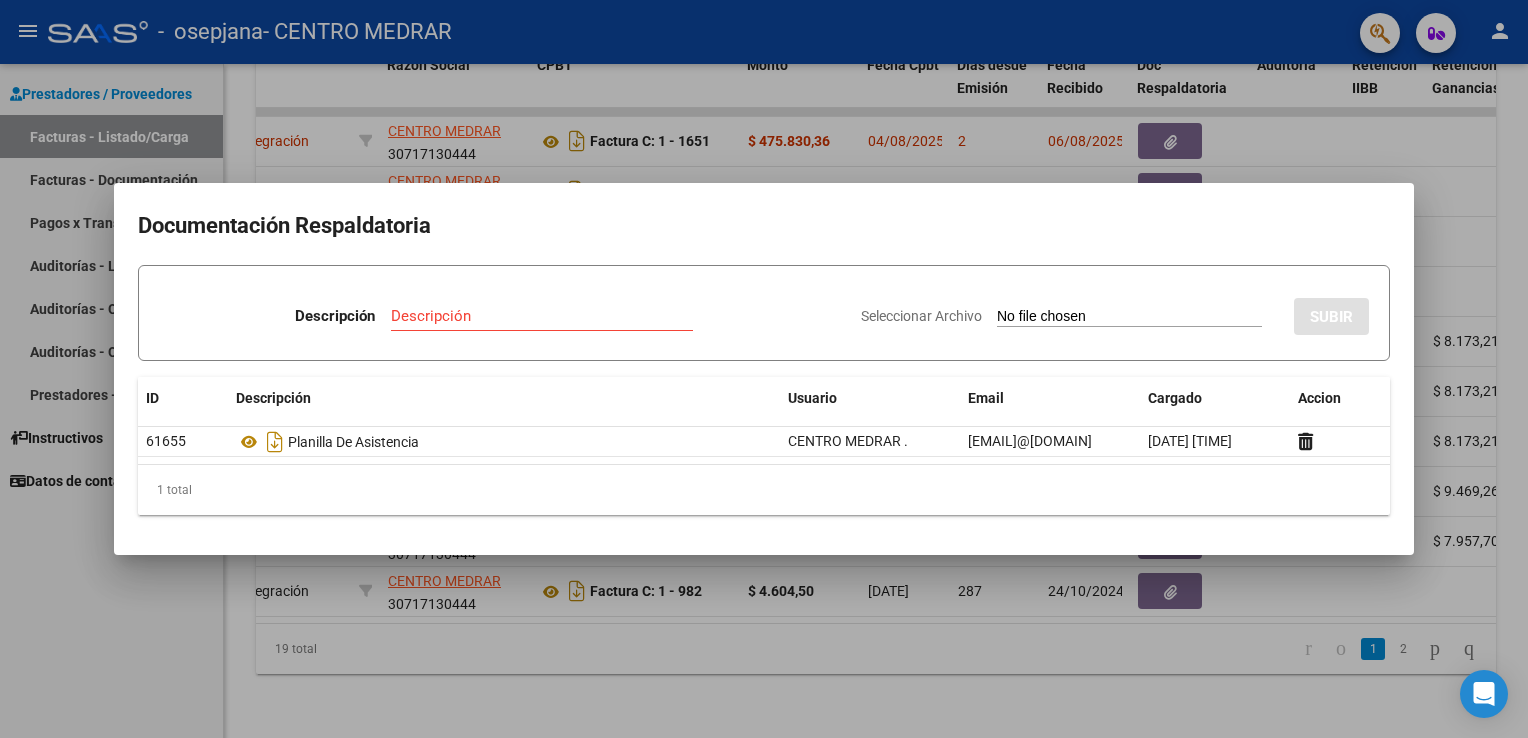 click on "Documentación Respaldatoria Descripción Descripción Seleccionar Archivo SUBIR ID Descripción Usuario Email Cargado Accion 61655  Planilla De Asistencia  CENTRO MEDRAR . [EMAIL]@[DOMAIN] [DATE] [TIME] 1 total   1" at bounding box center [764, 368] 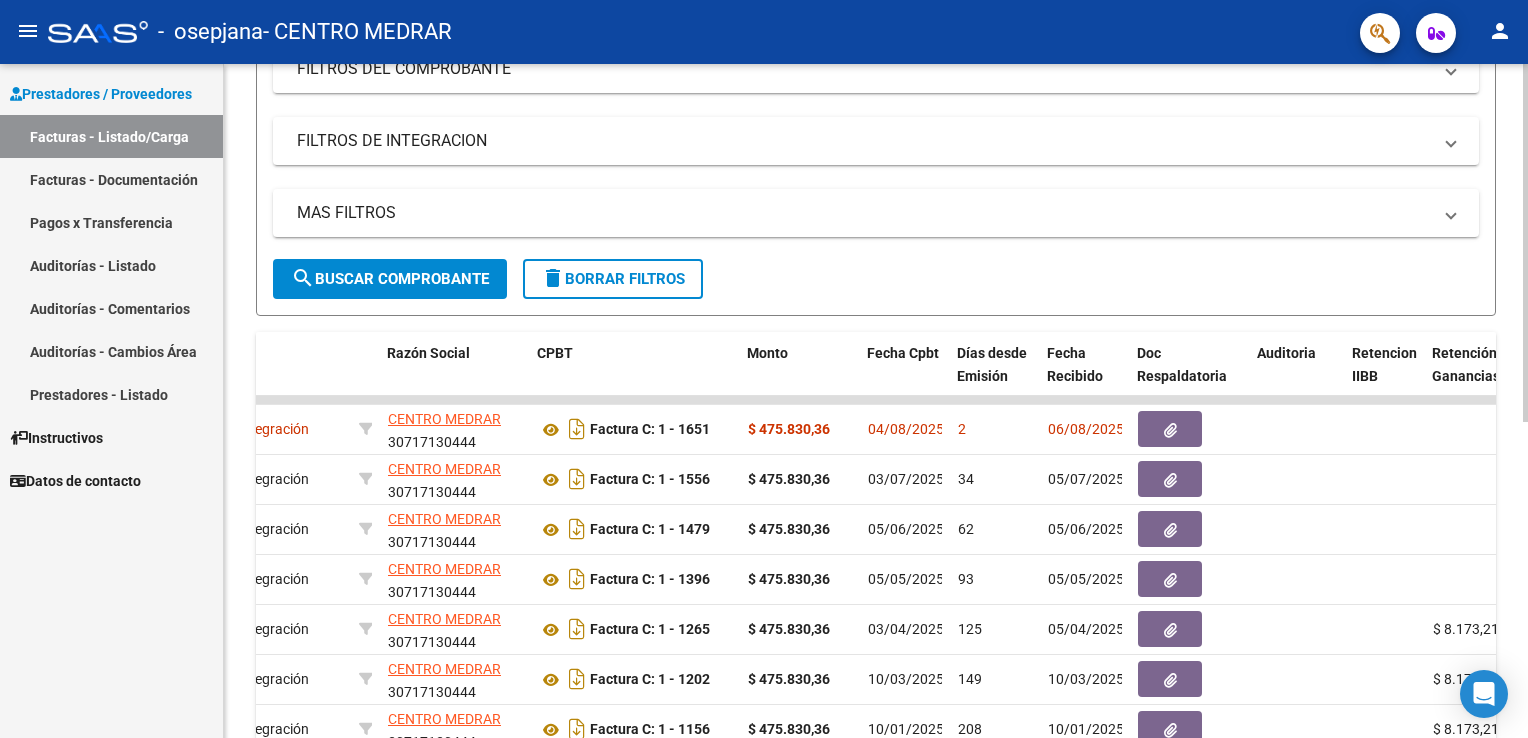 scroll, scrollTop: 595, scrollLeft: 0, axis: vertical 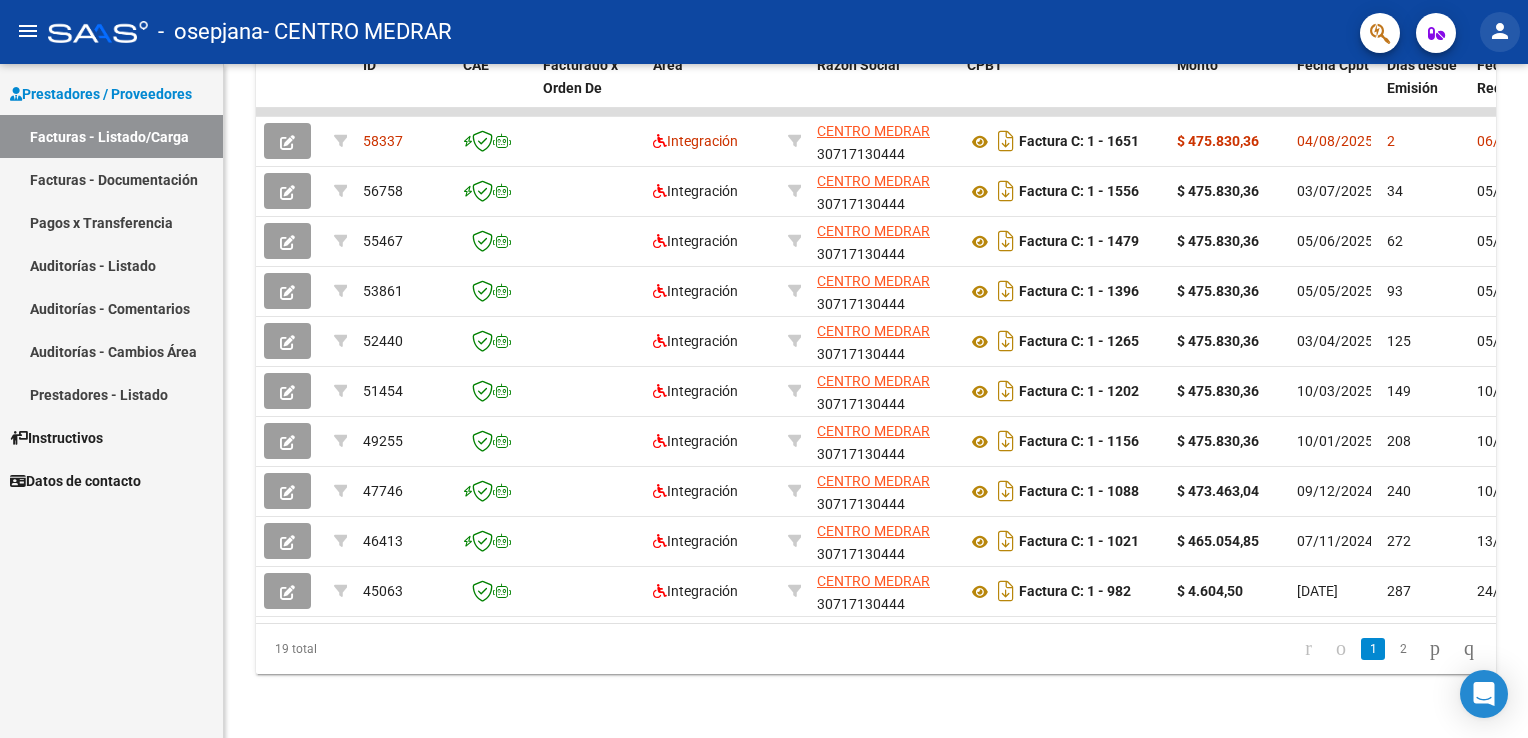 click on "person" 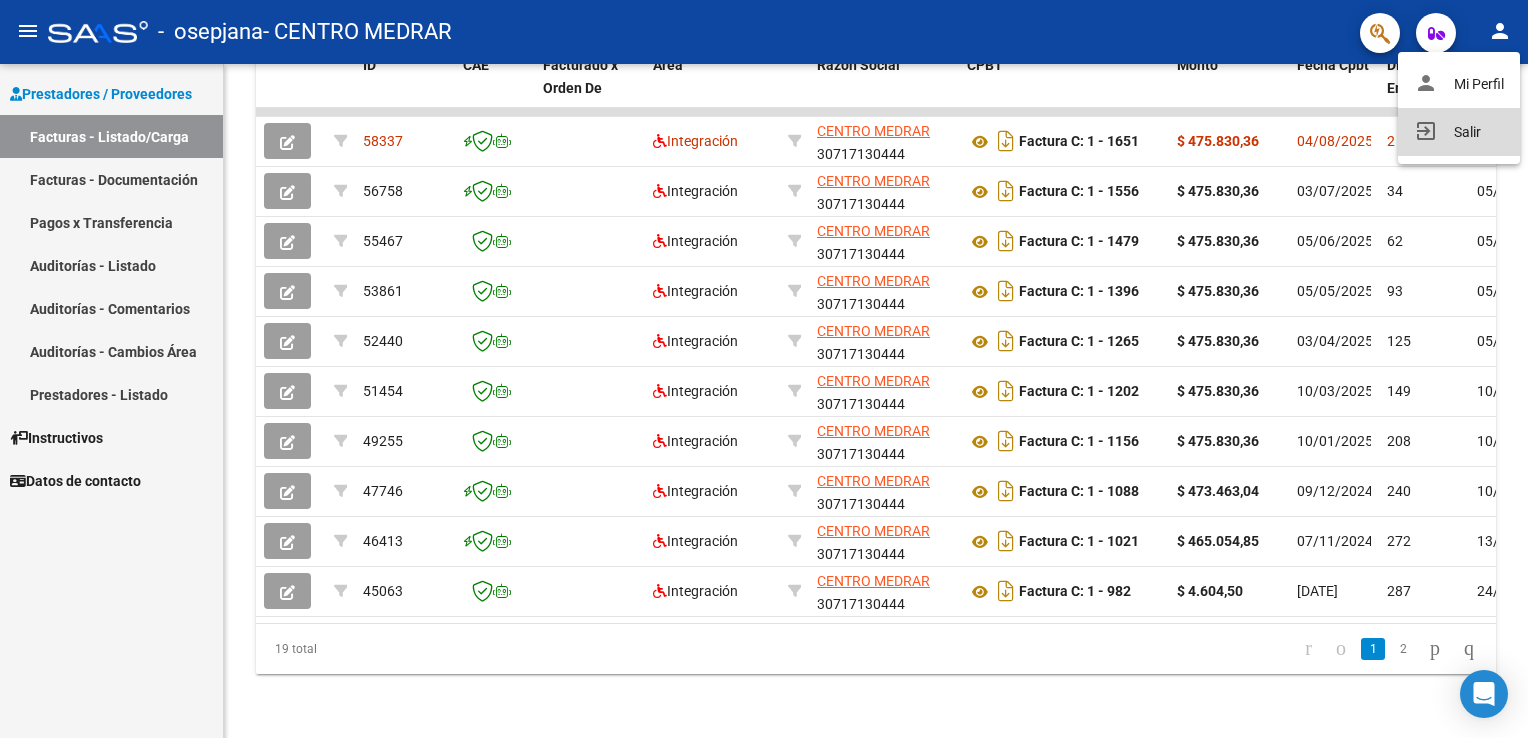click on "exit_to_app  Salir" at bounding box center (1459, 132) 